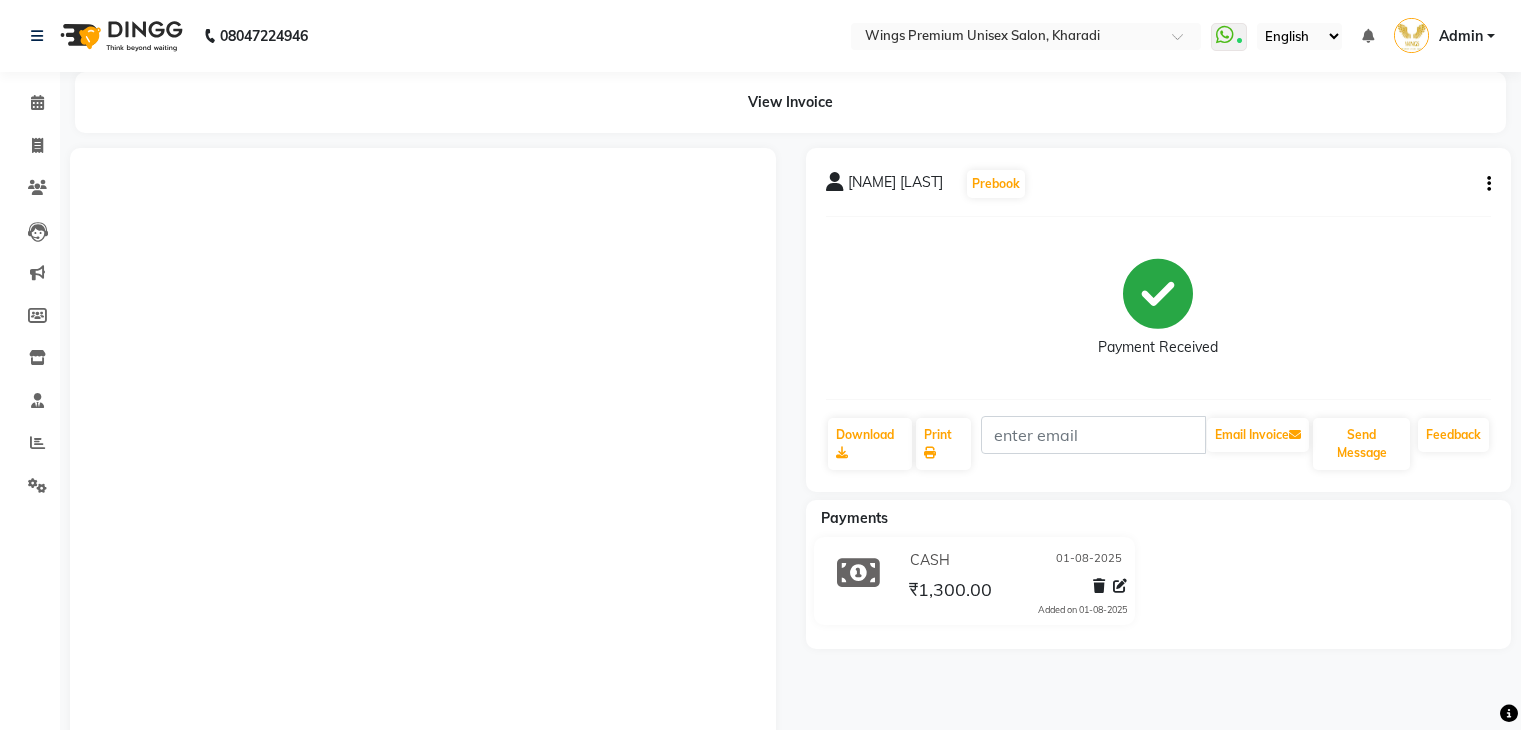 scroll, scrollTop: 0, scrollLeft: 0, axis: both 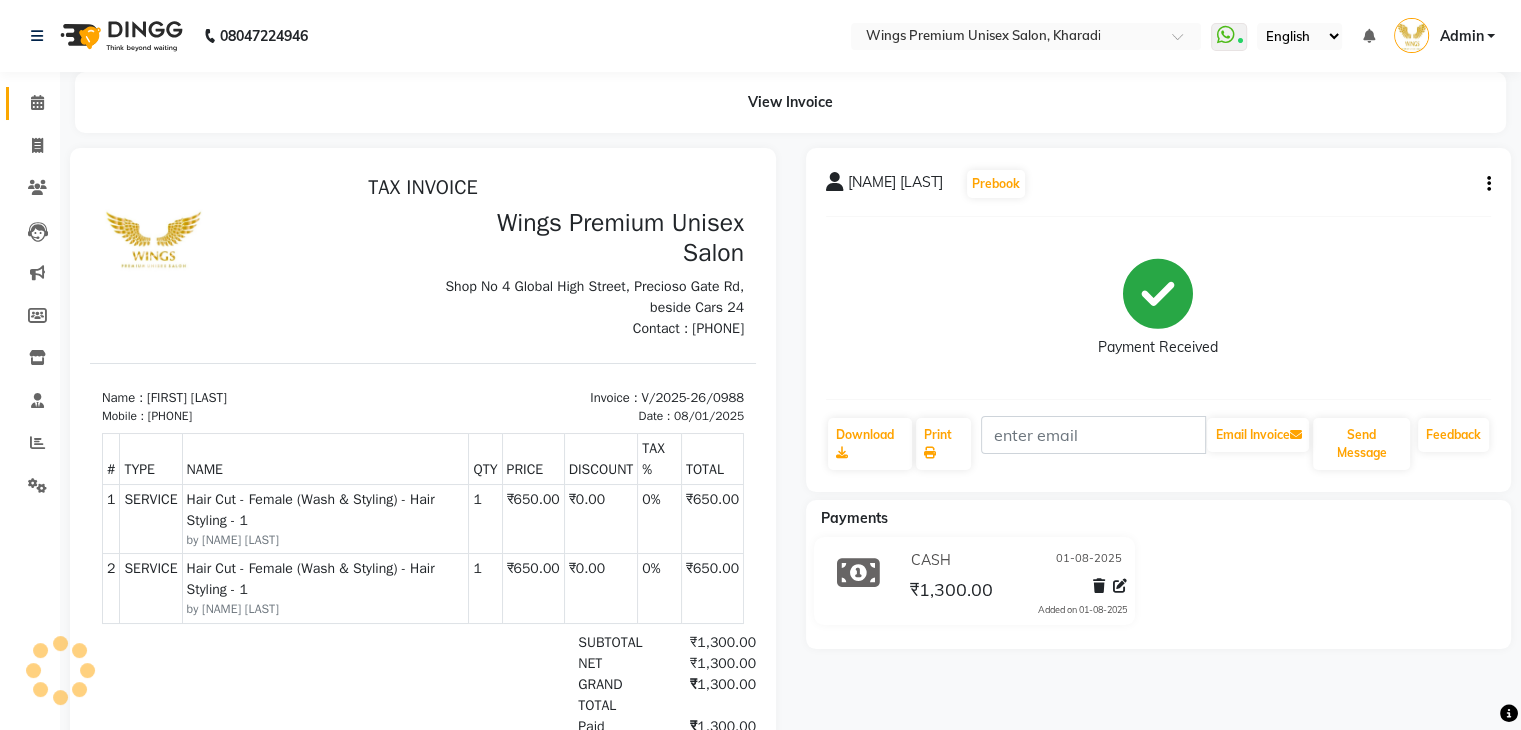 click on "Calendar" 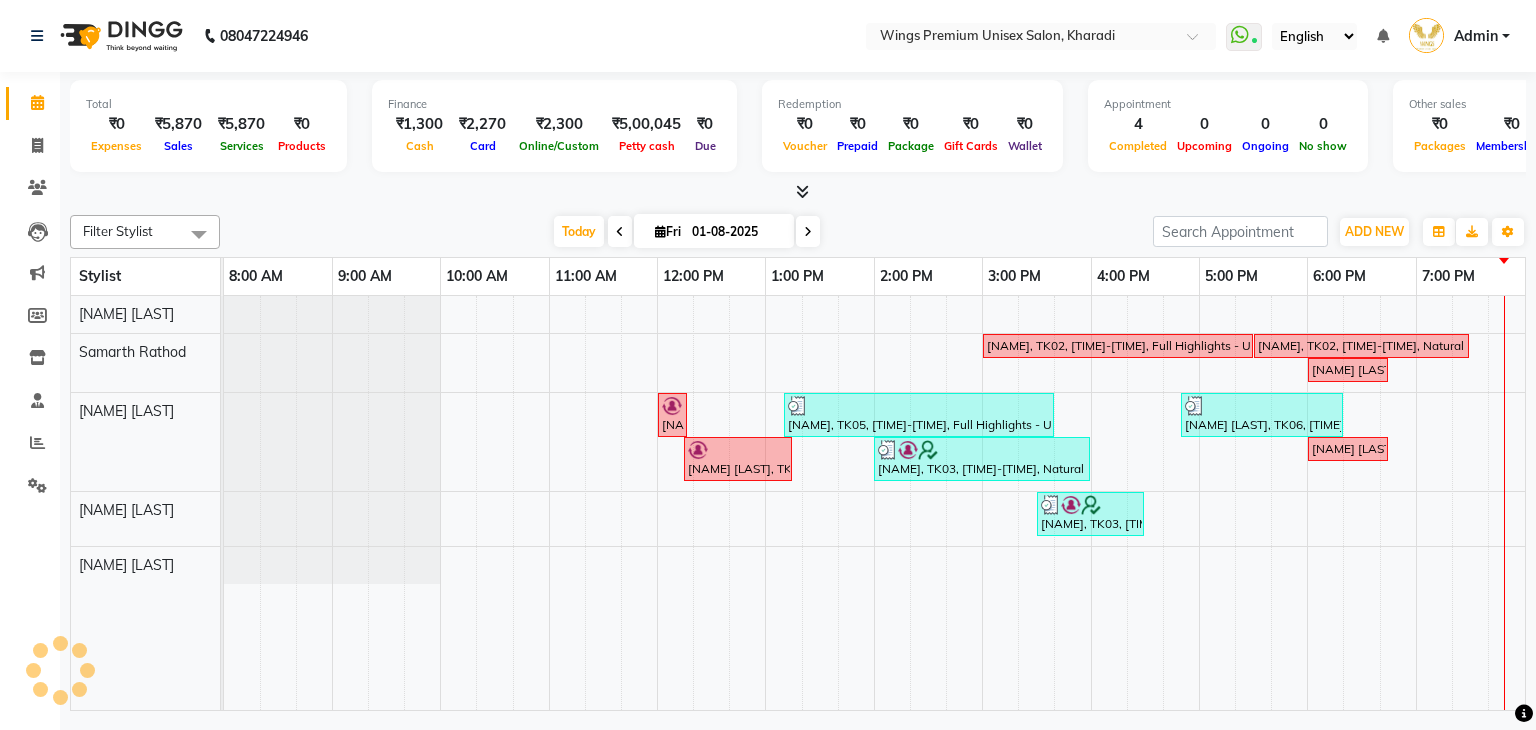 click on "Calendar" 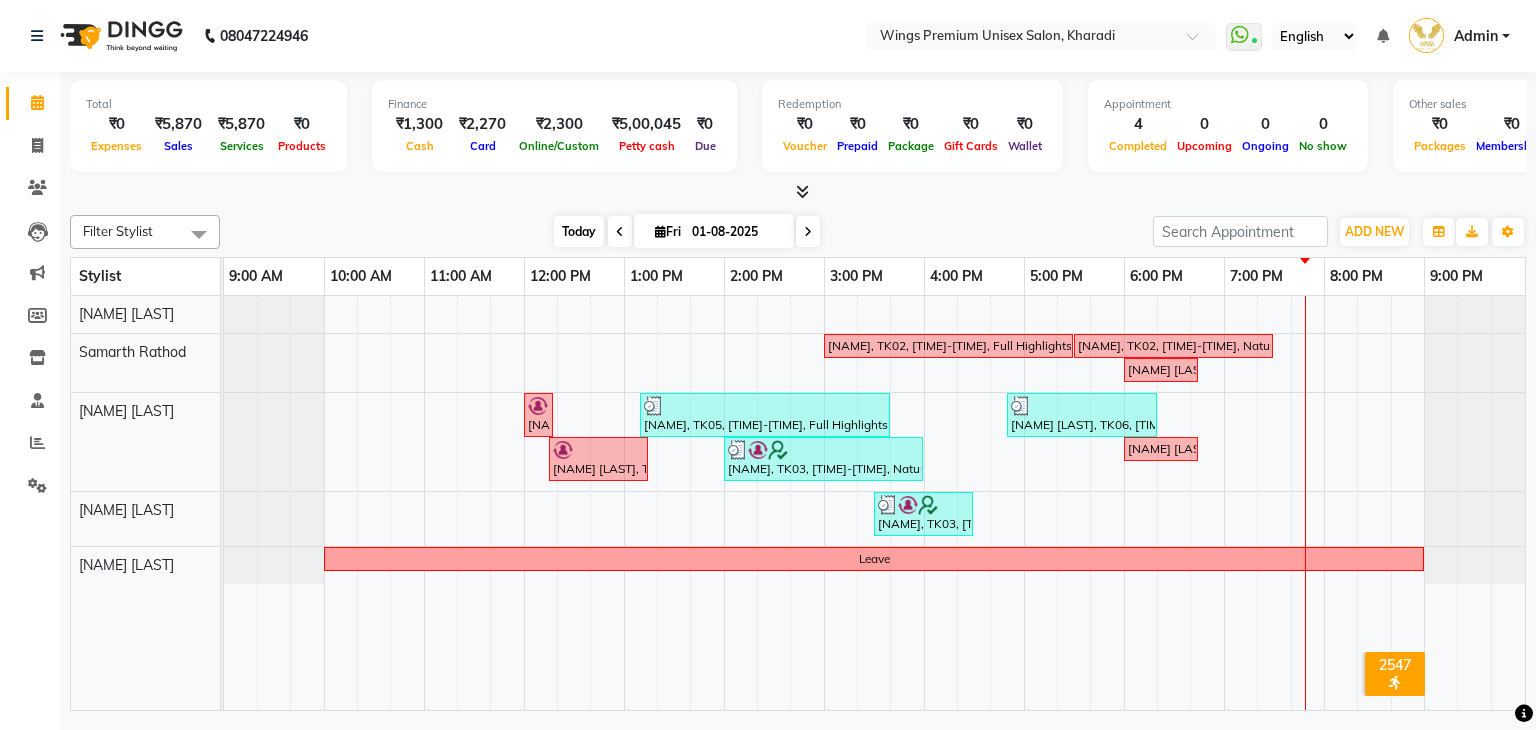 click on "Today" at bounding box center (579, 231) 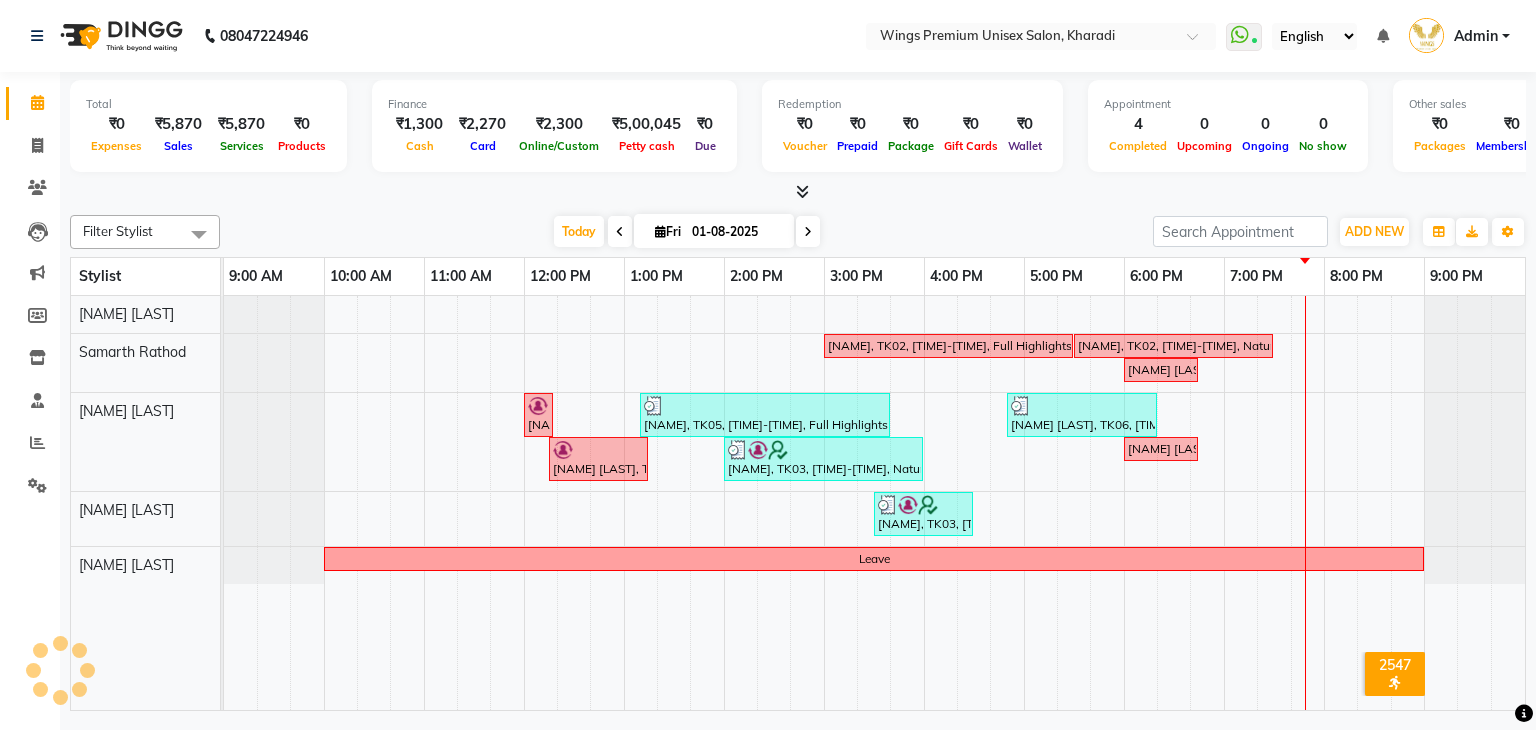 click on "Today  Fri 01-08-2025" at bounding box center (686, 232) 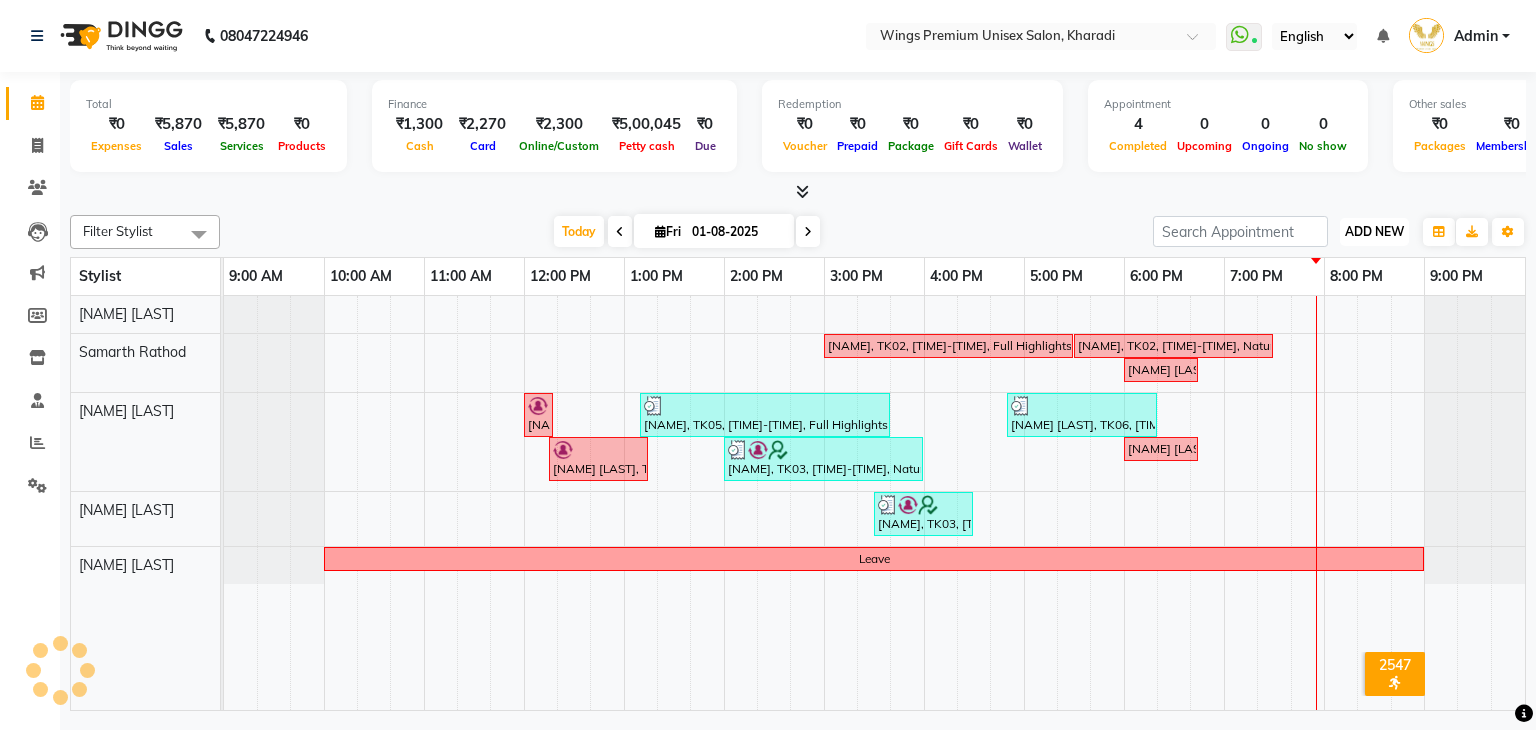 click on "ADD NEW" at bounding box center [1374, 231] 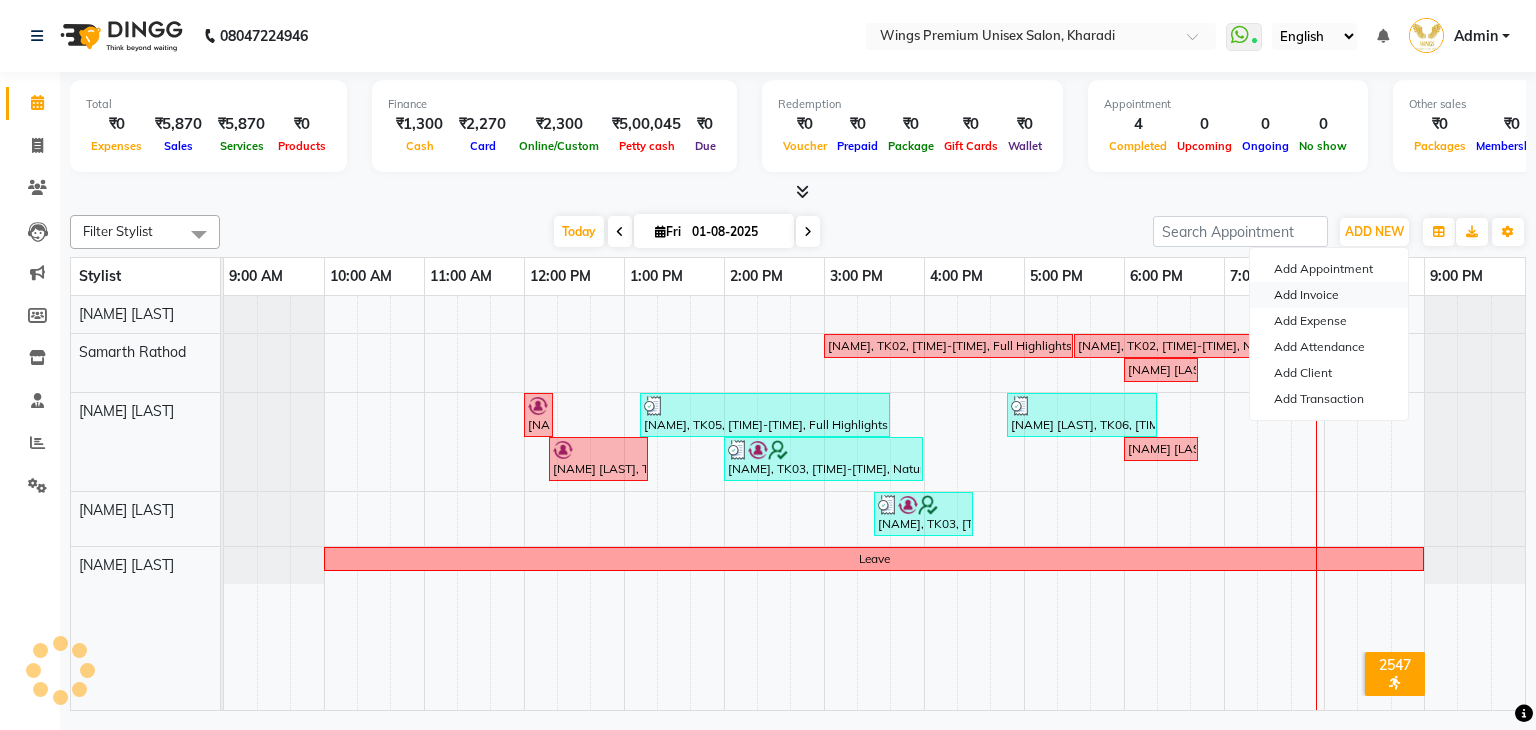 click on "Add Invoice" at bounding box center [1329, 295] 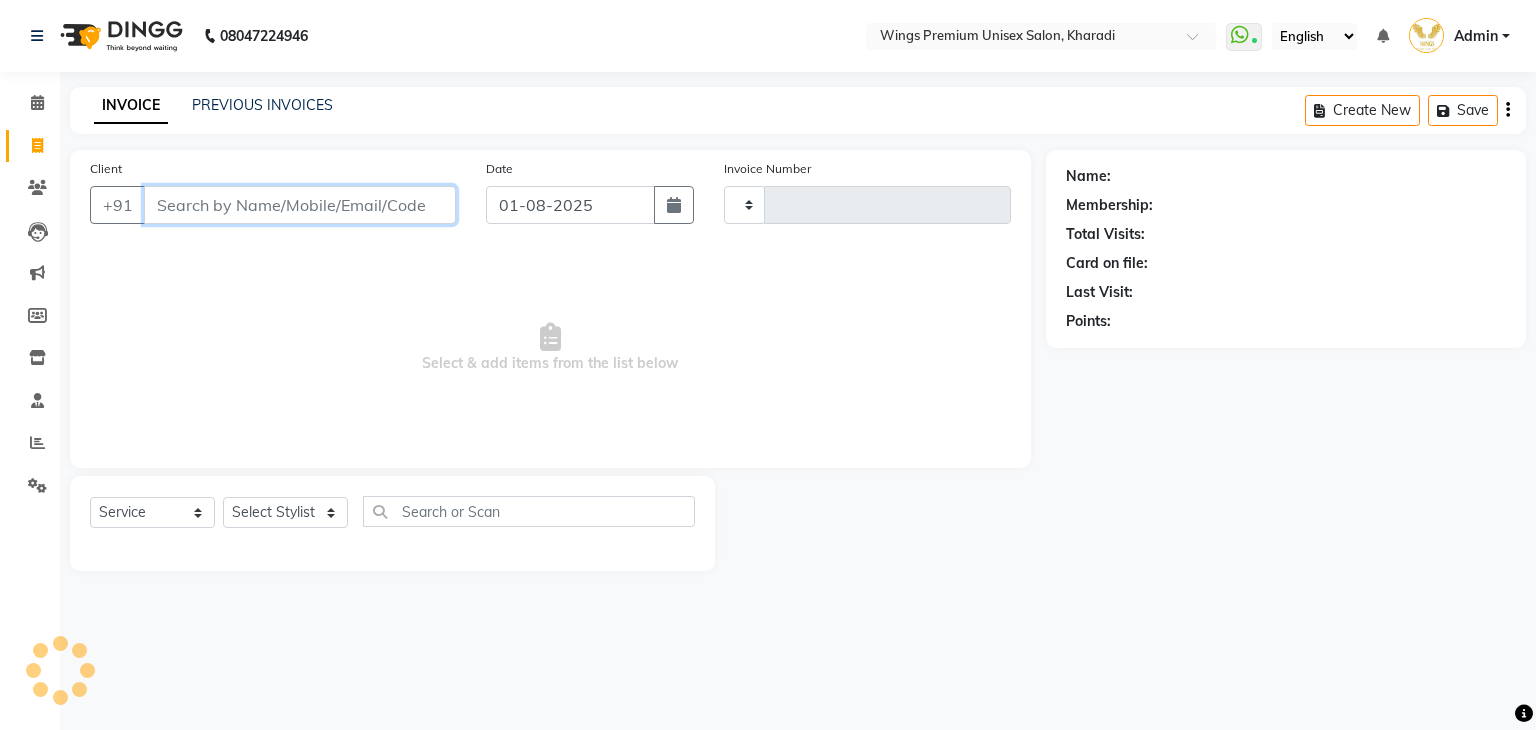click on "Client" at bounding box center [300, 205] 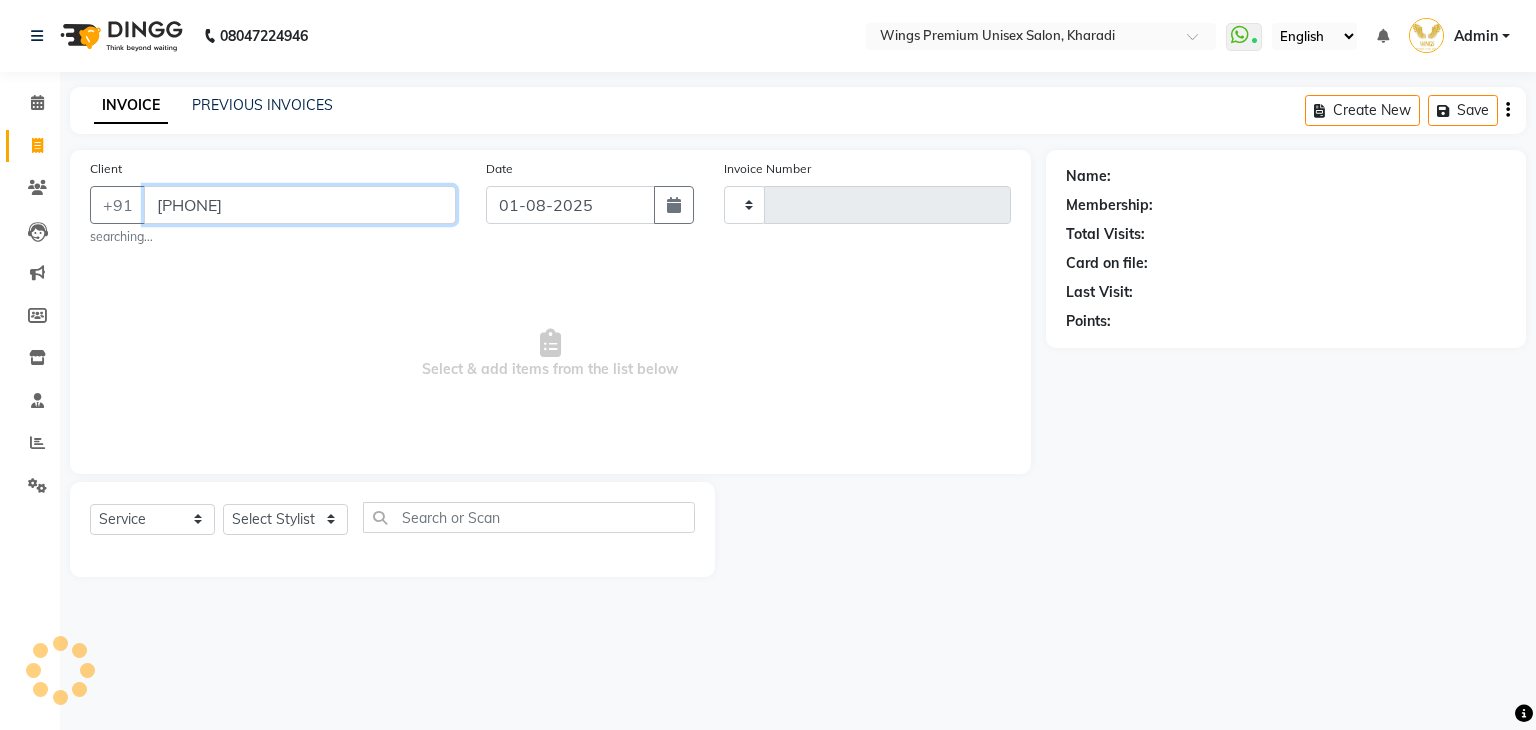 type on "[PHONE]" 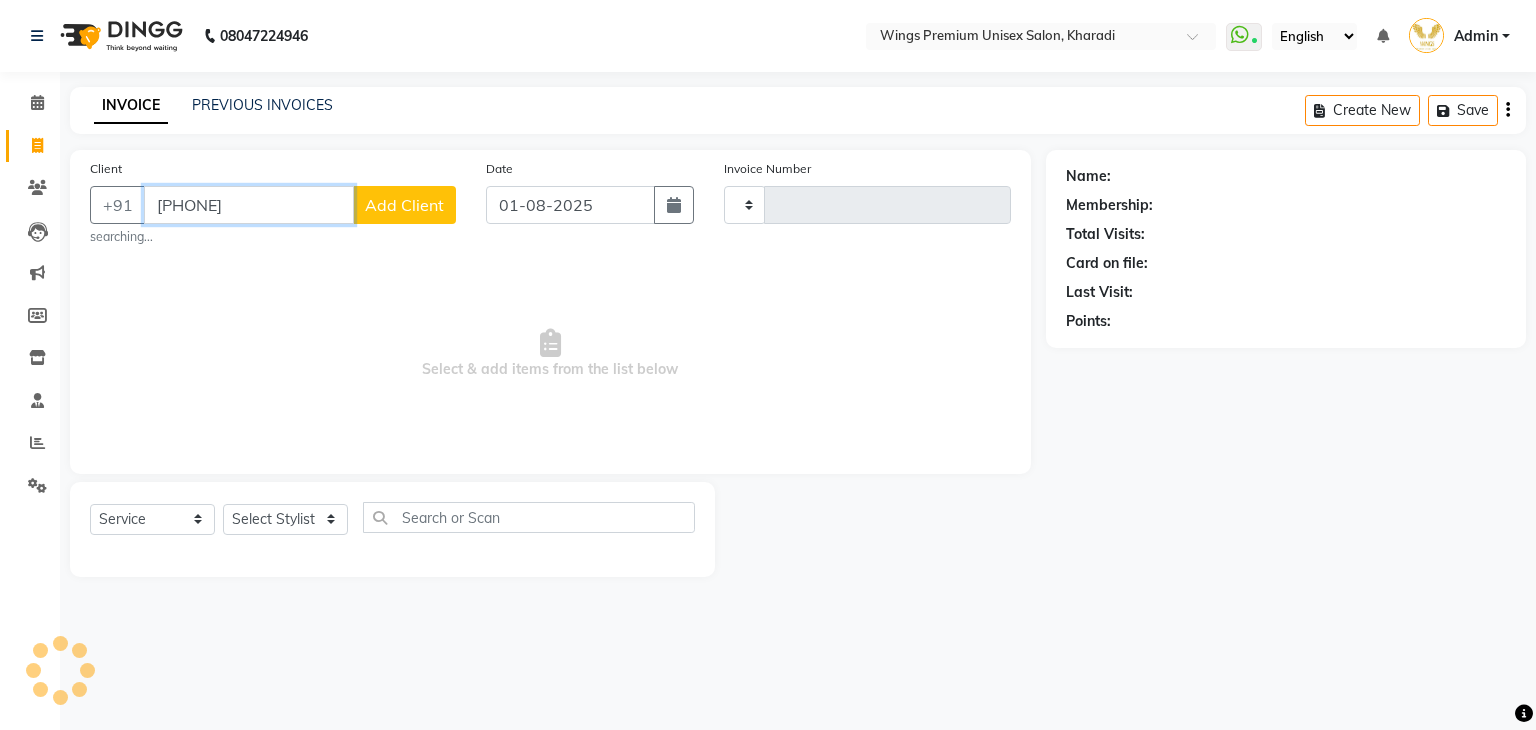 type on "0989" 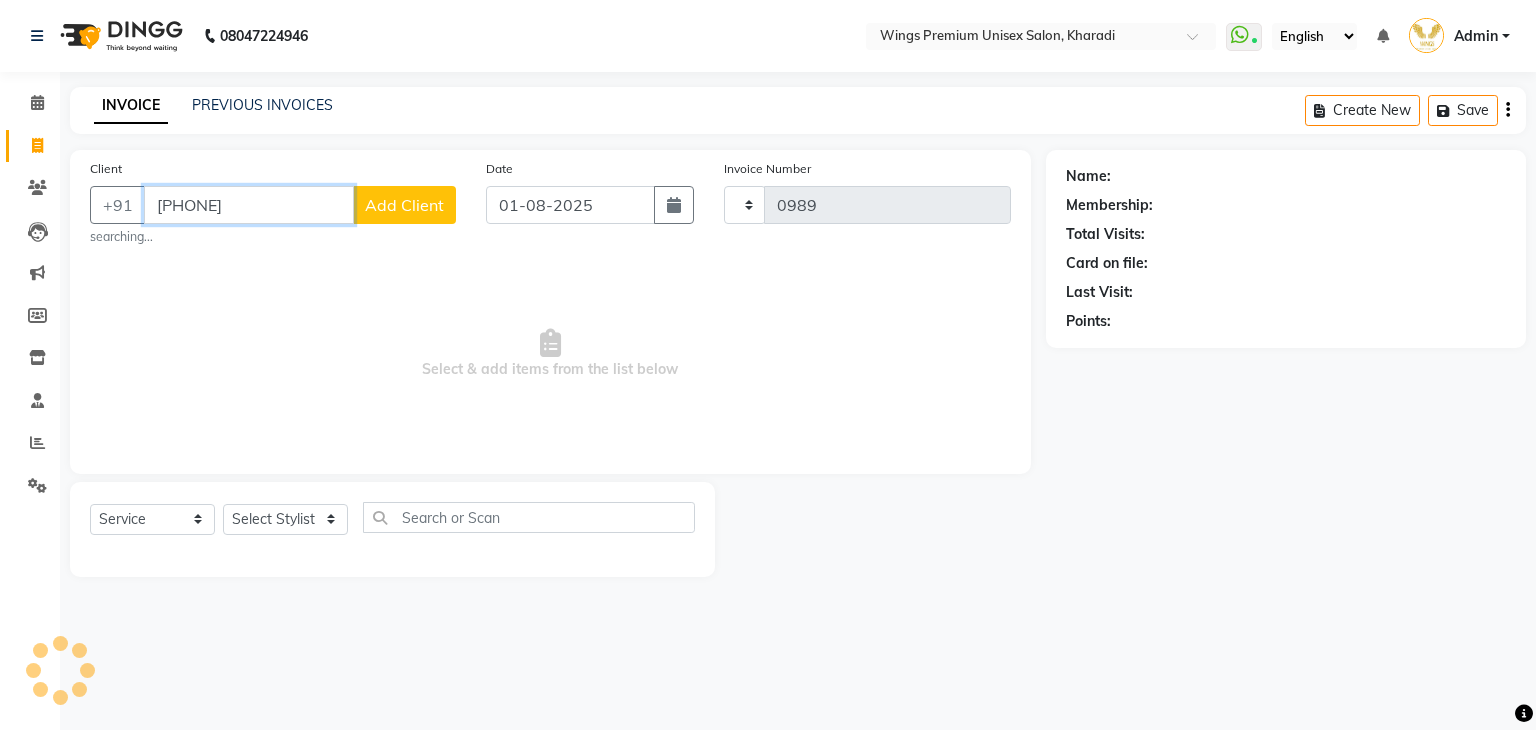 select on "674" 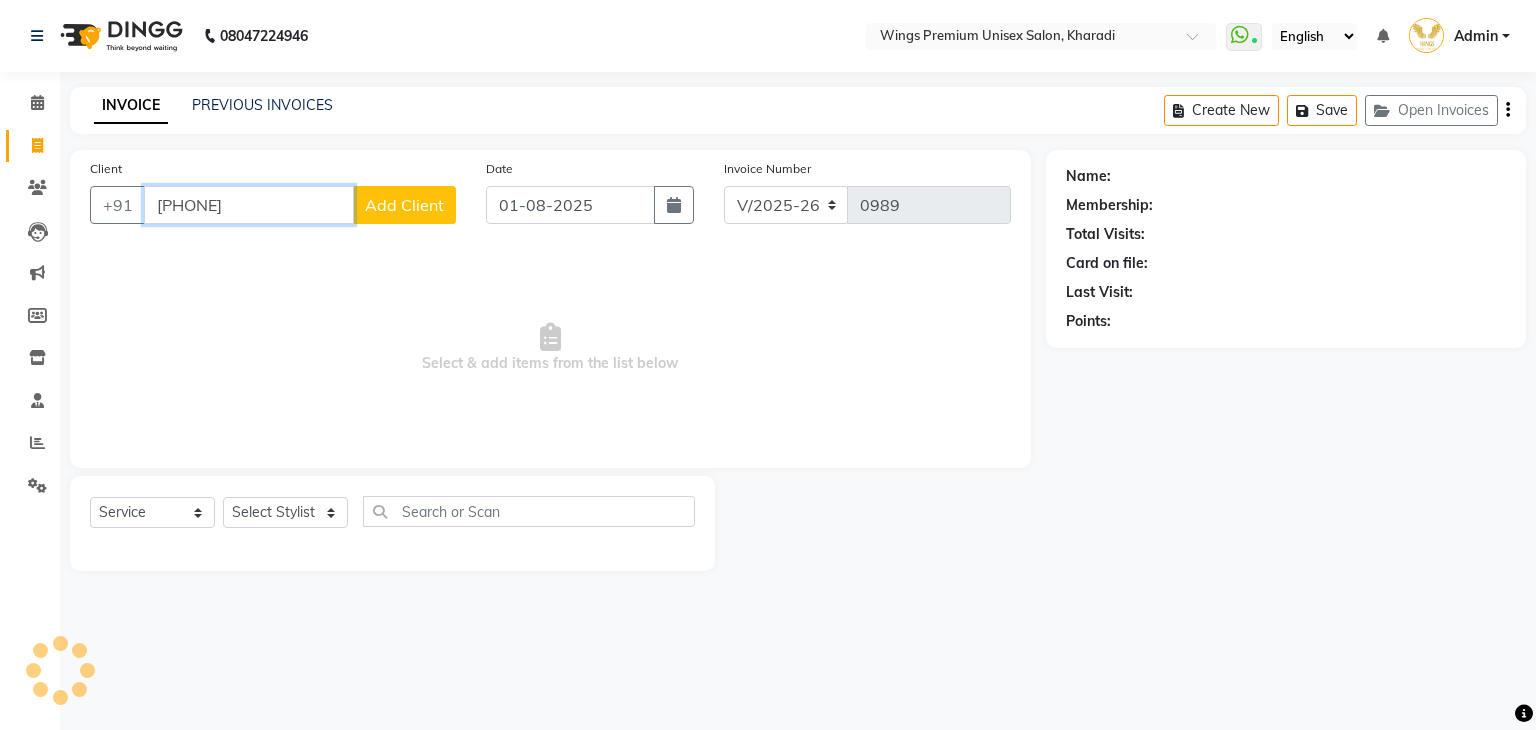 type on "[PHONE]" 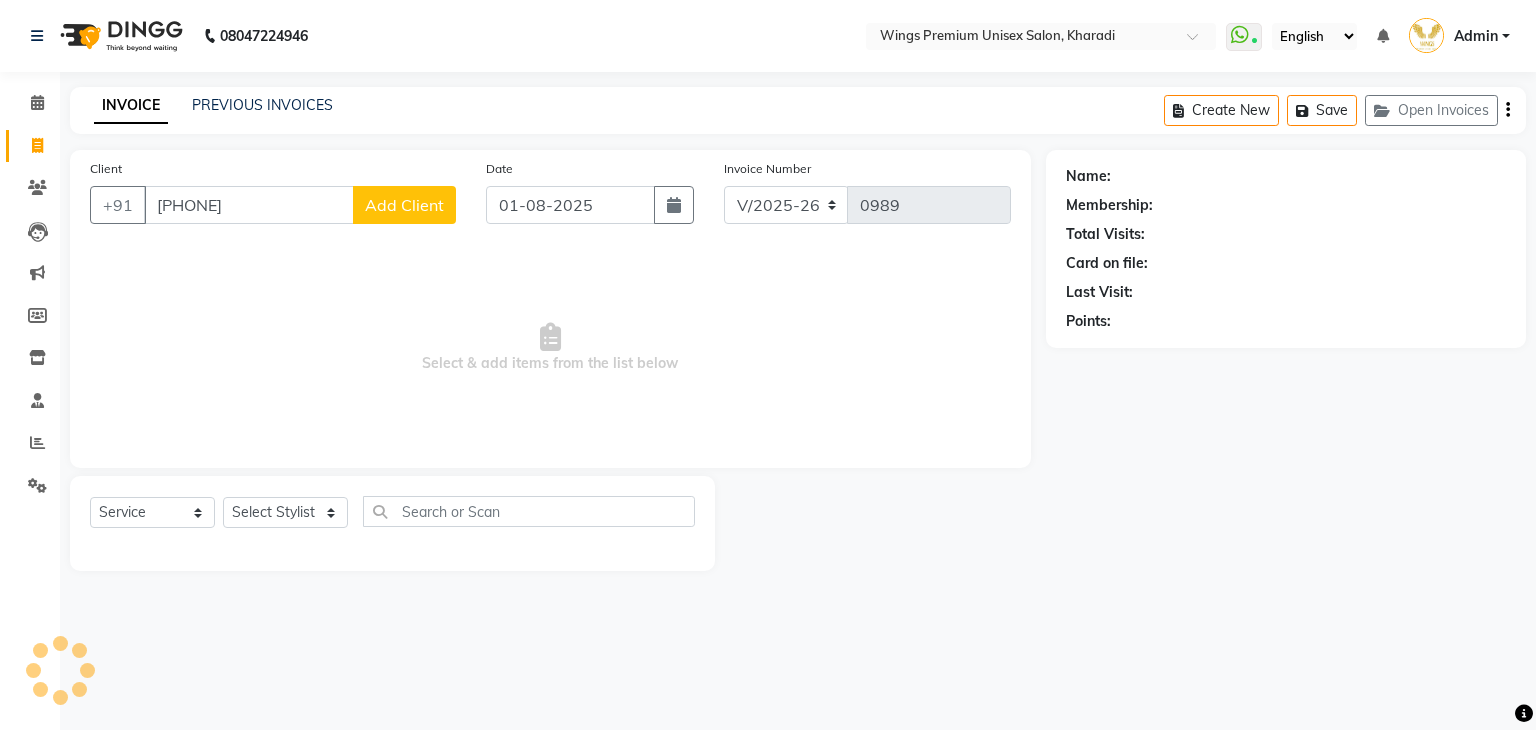 click on "Add Client" 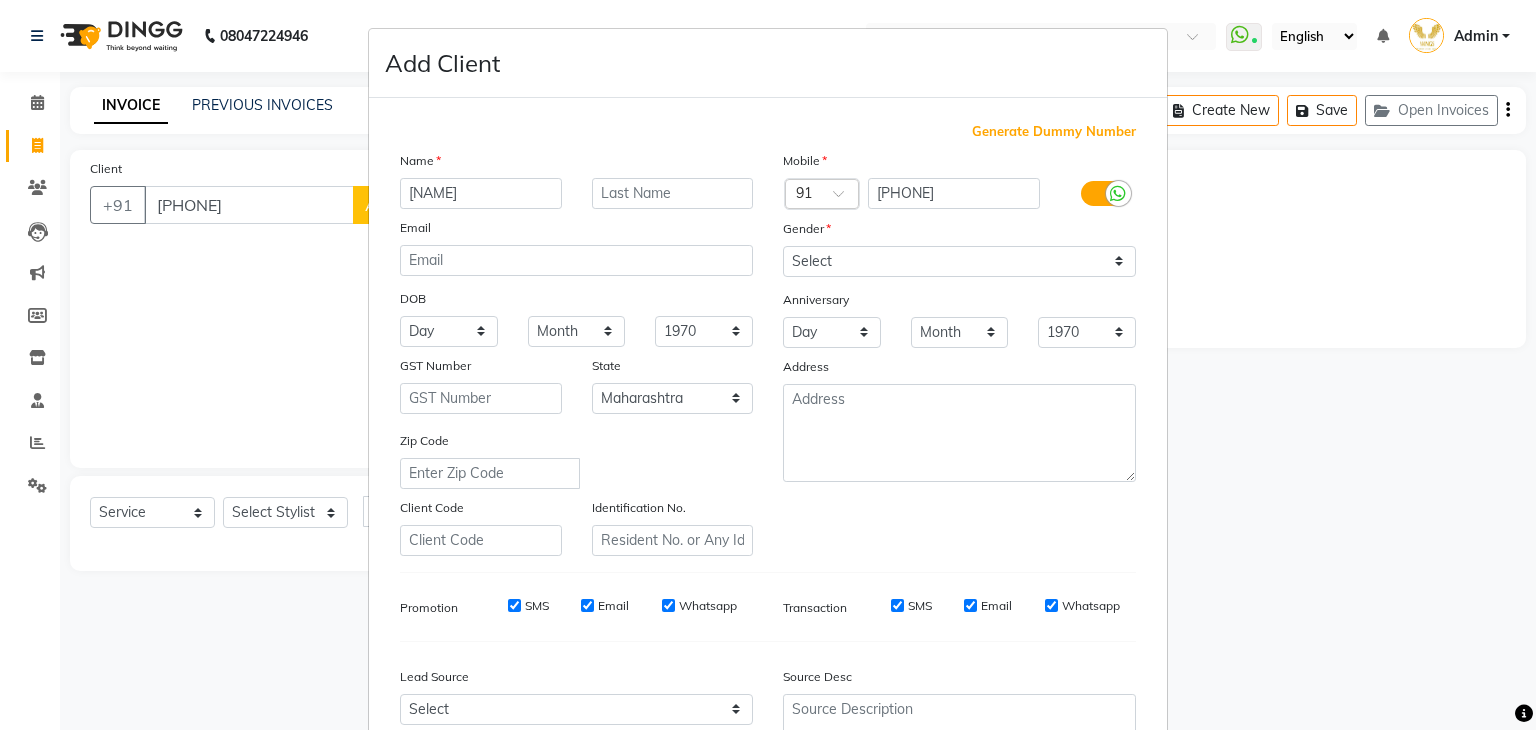 type on "[NAME]" 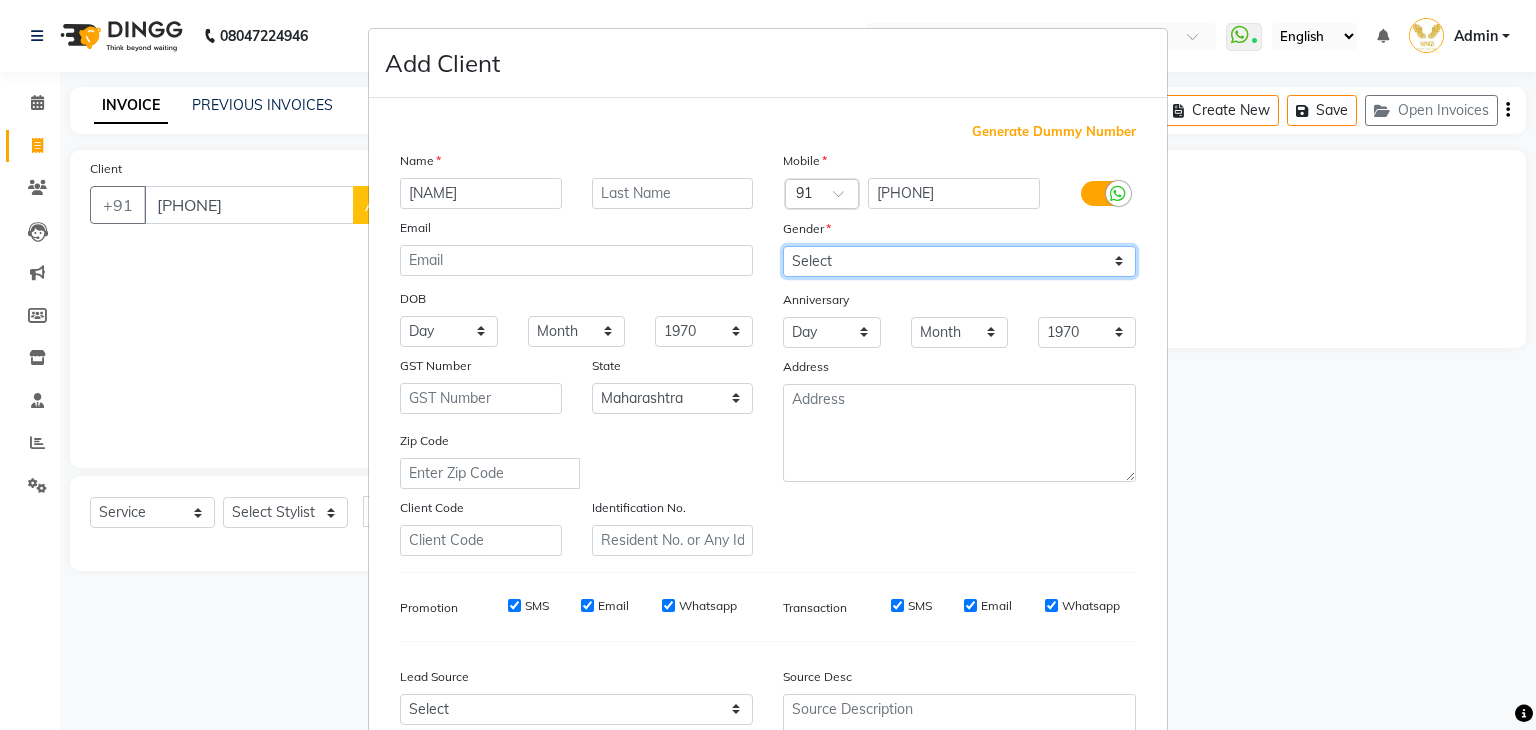 click on "Select Male Female Other Prefer Not To Say" at bounding box center [959, 261] 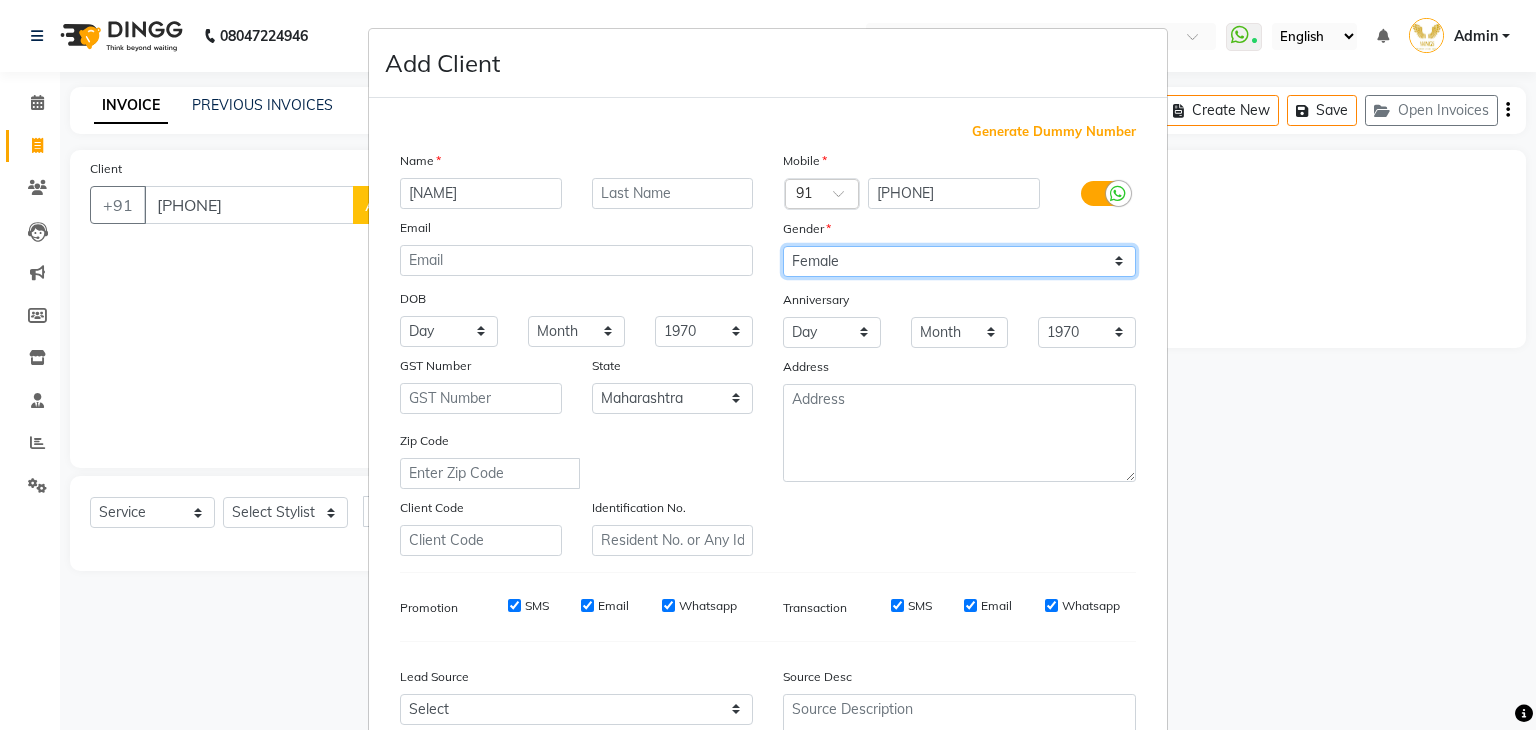 click on "Select Male Female Other Prefer Not To Say" at bounding box center [959, 261] 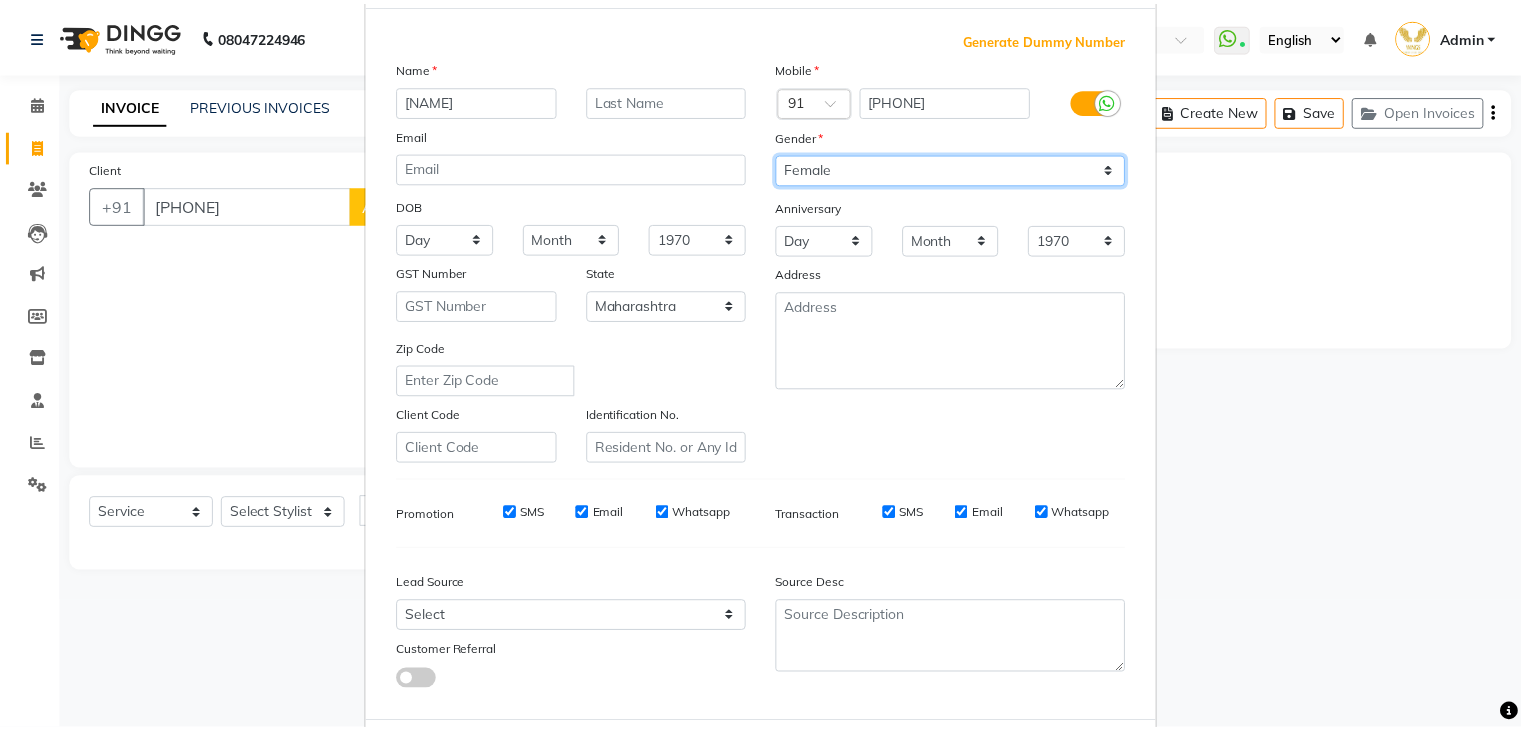 scroll, scrollTop: 203, scrollLeft: 0, axis: vertical 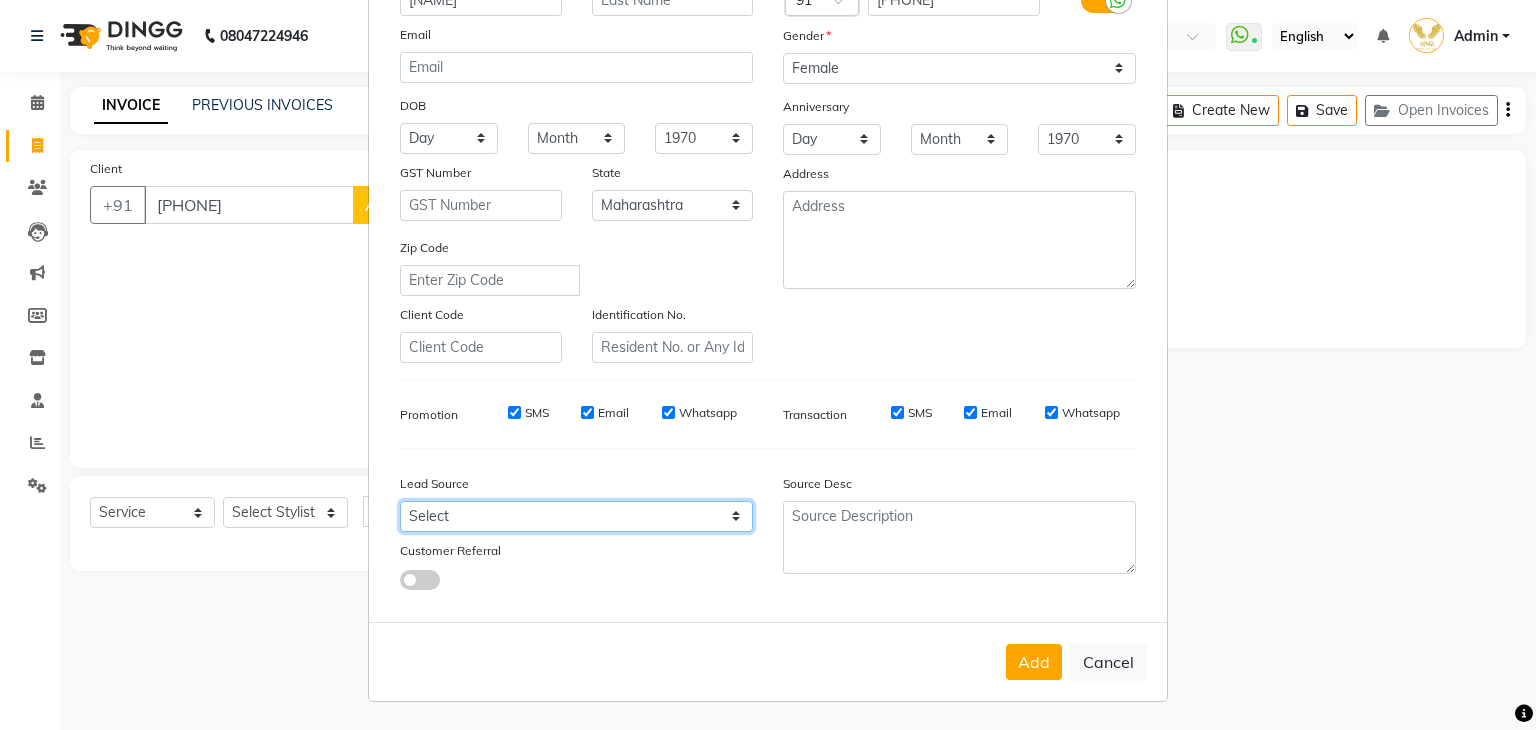 click on "Select Walk-in Referral Internet Friend Word of Mouth Advertisement Facebook JustDial Google Other Repeated WedmeGood Signage Newspaper Ad CRM Chat Bot IVR Call WhatsApp Website Direct Call  Instagram  YouTube" at bounding box center [576, 516] 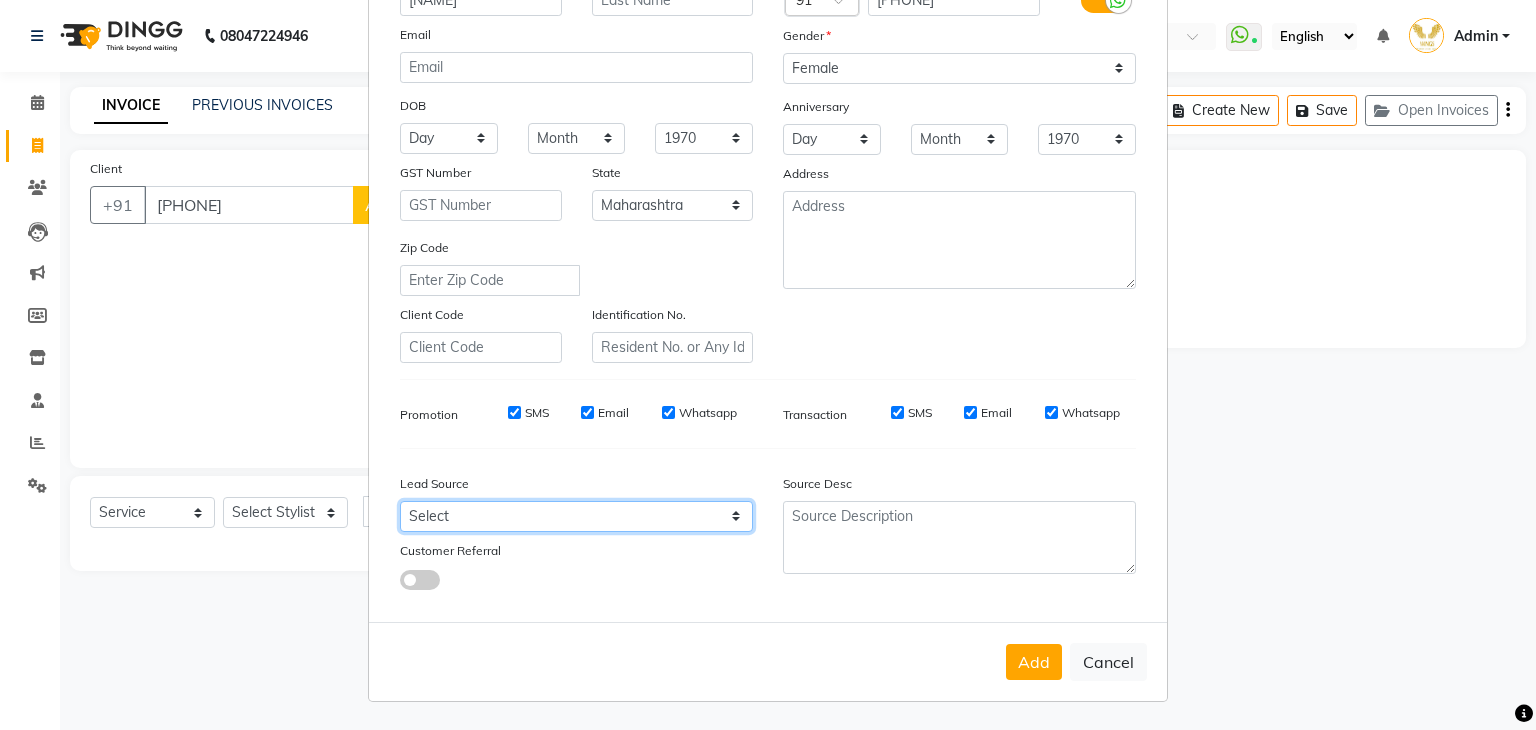 select on "10861" 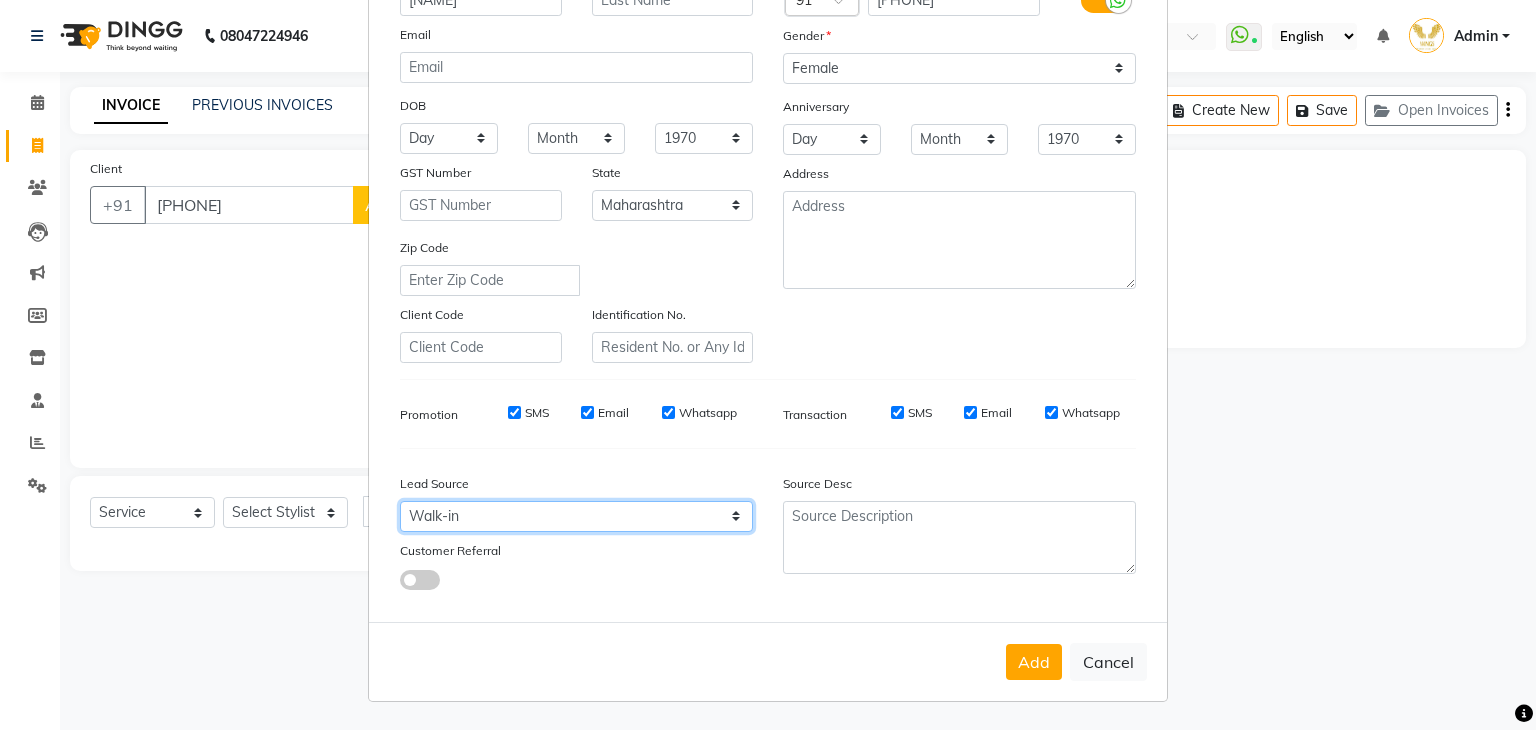 click on "Select Walk-in Referral Internet Friend Word of Mouth Advertisement Facebook JustDial Google Other Repeated WedmeGood Signage Newspaper Ad CRM Chat Bot IVR Call WhatsApp Website Direct Call  Instagram  YouTube" at bounding box center [576, 516] 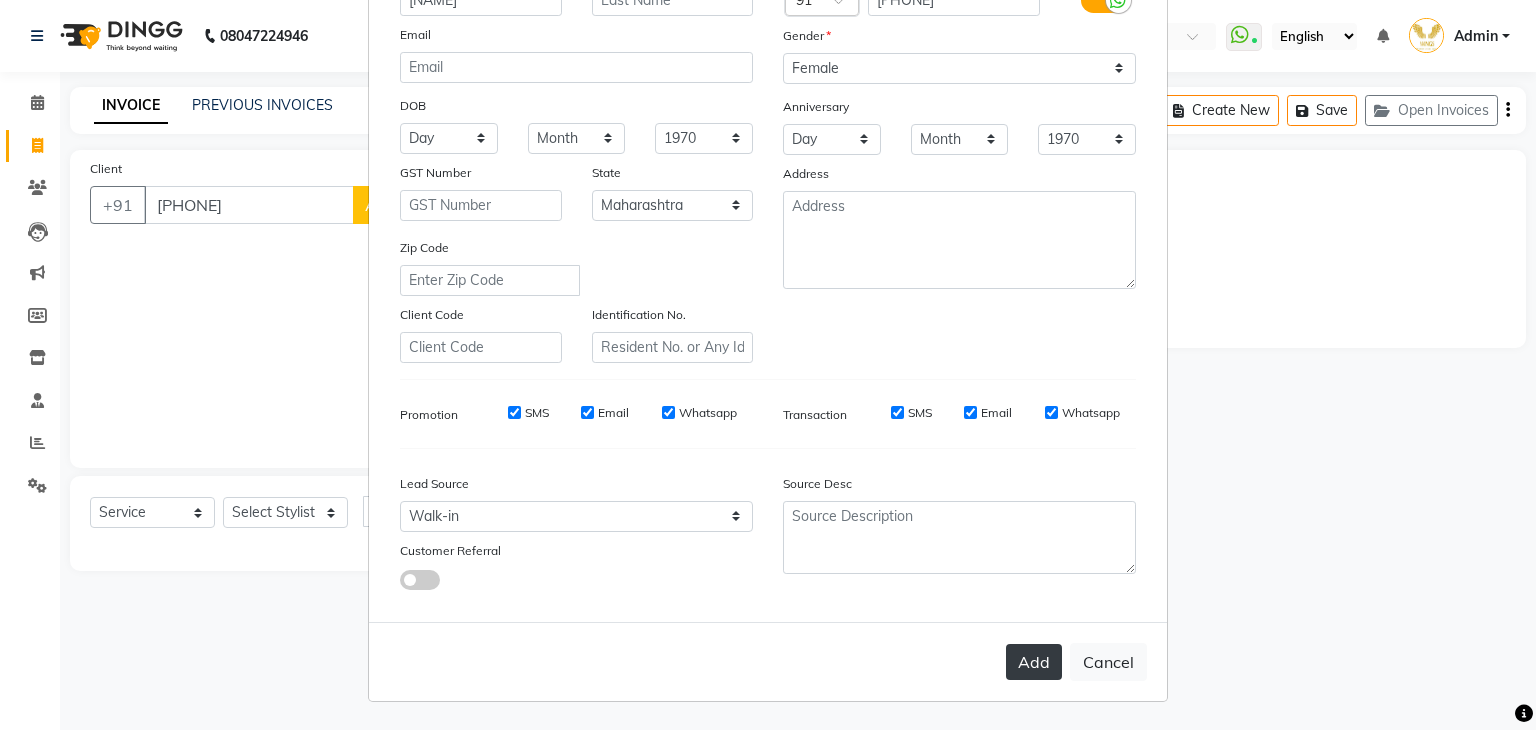 click on "Add" at bounding box center [1034, 662] 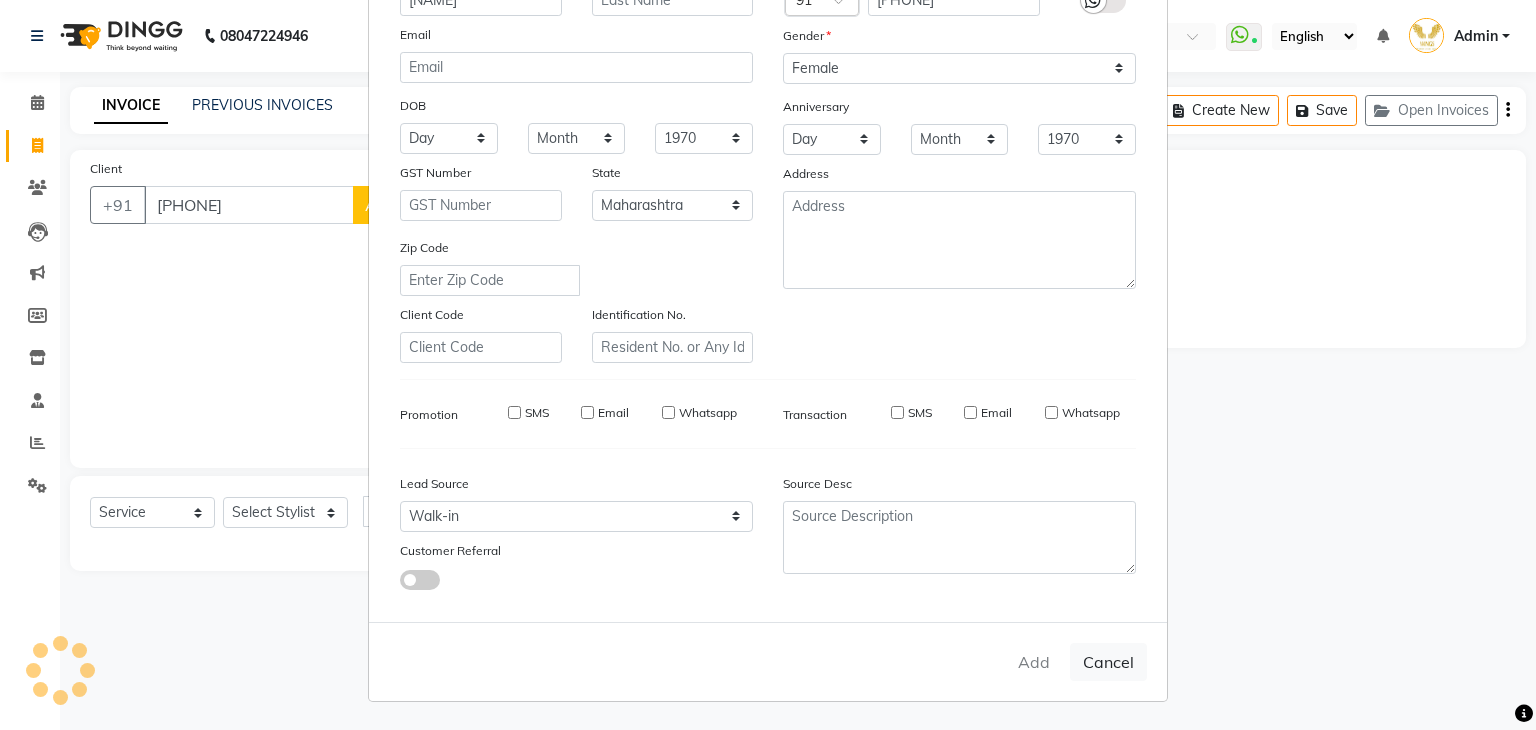 type 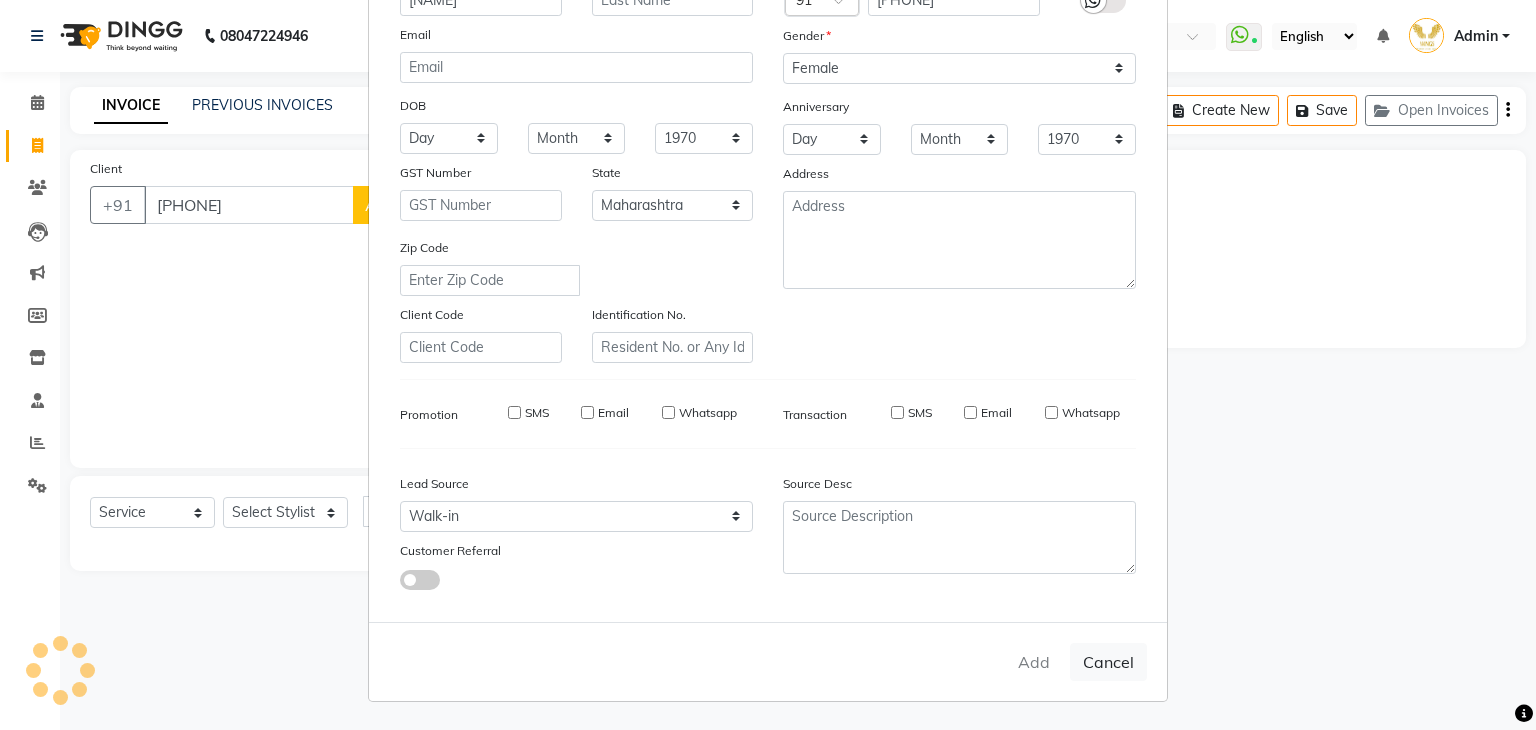select 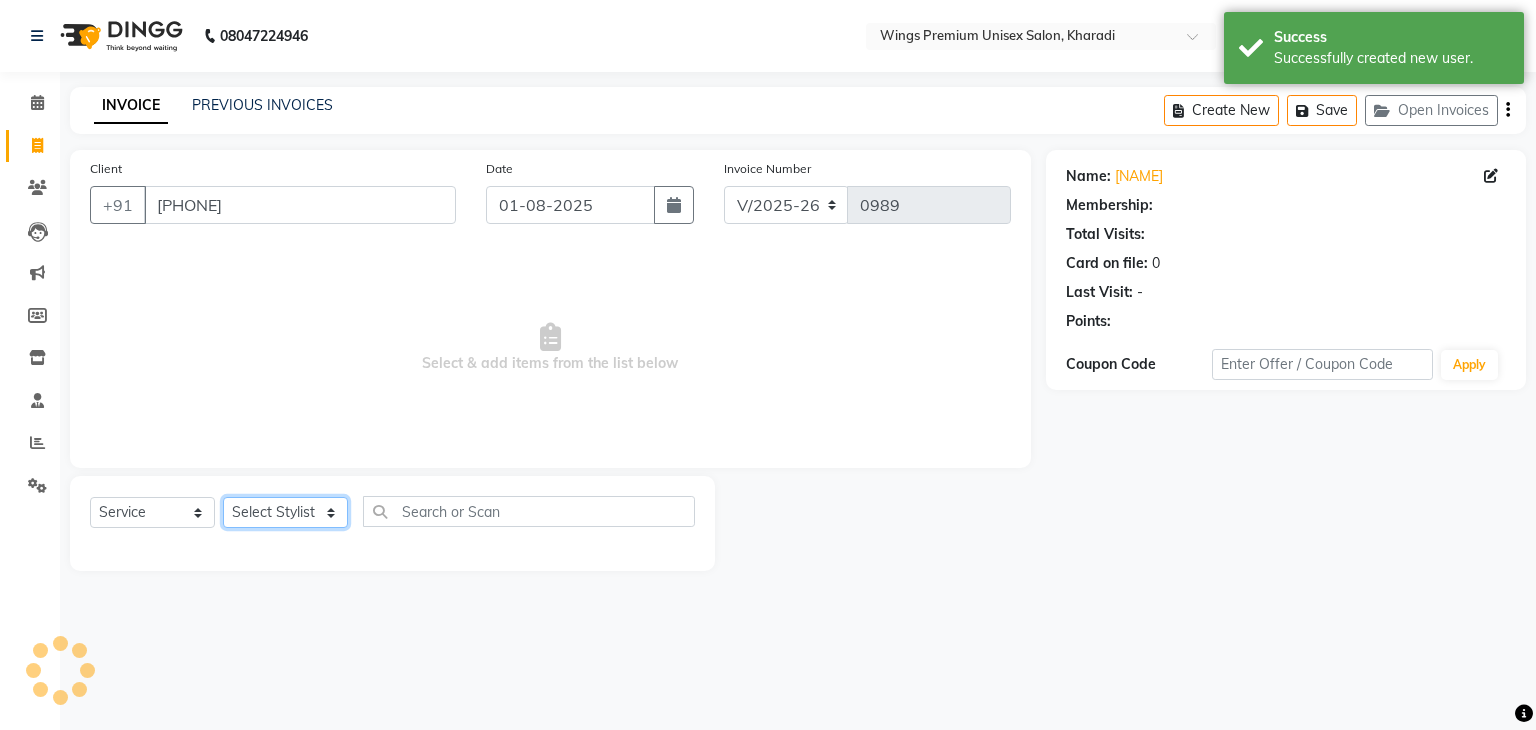 click on "Select Stylist [NAME] [LAST] [NAME] [LAST] [NAME] [LAST] [NAME] [LAST] [NAME] [LAST]  [NAME] [LAST]" 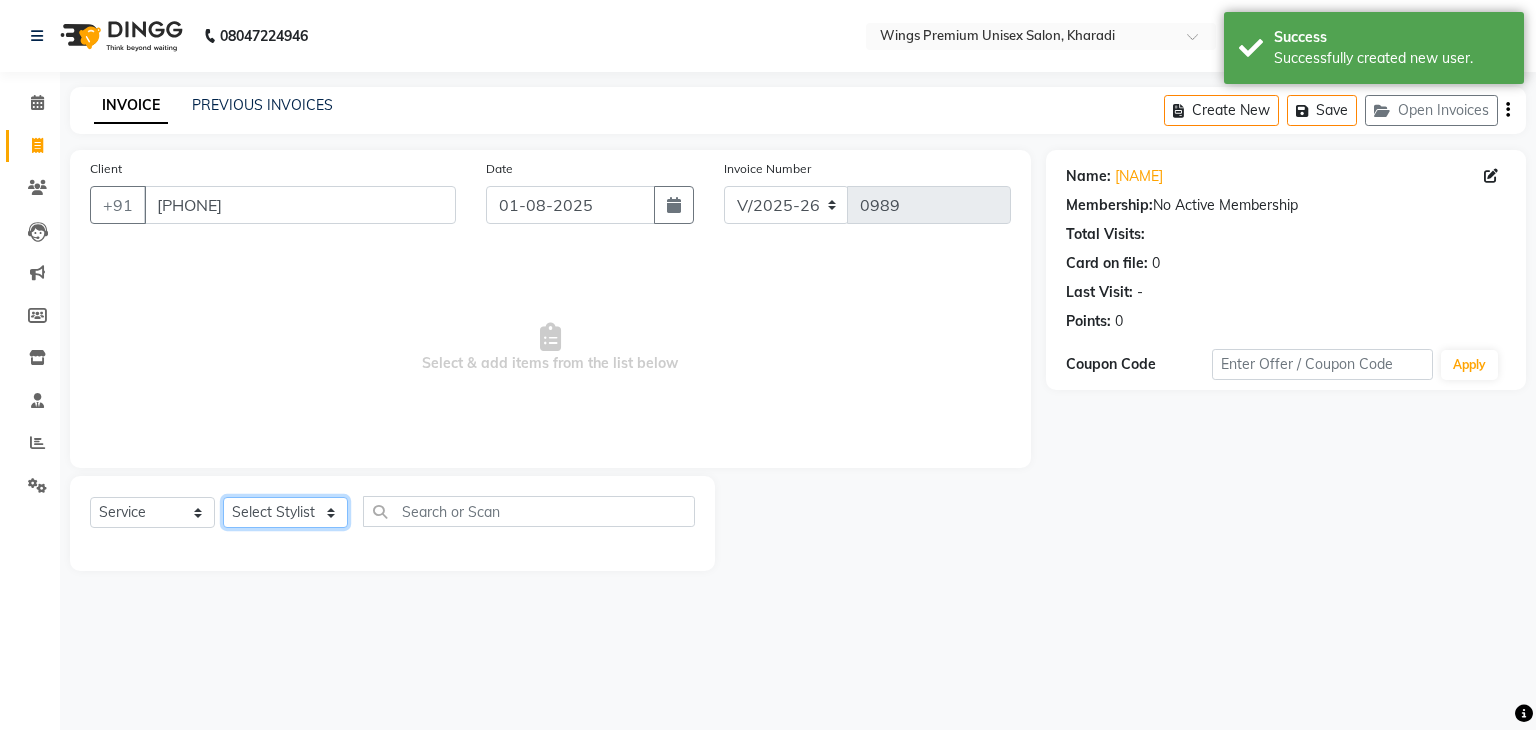 select on "43416" 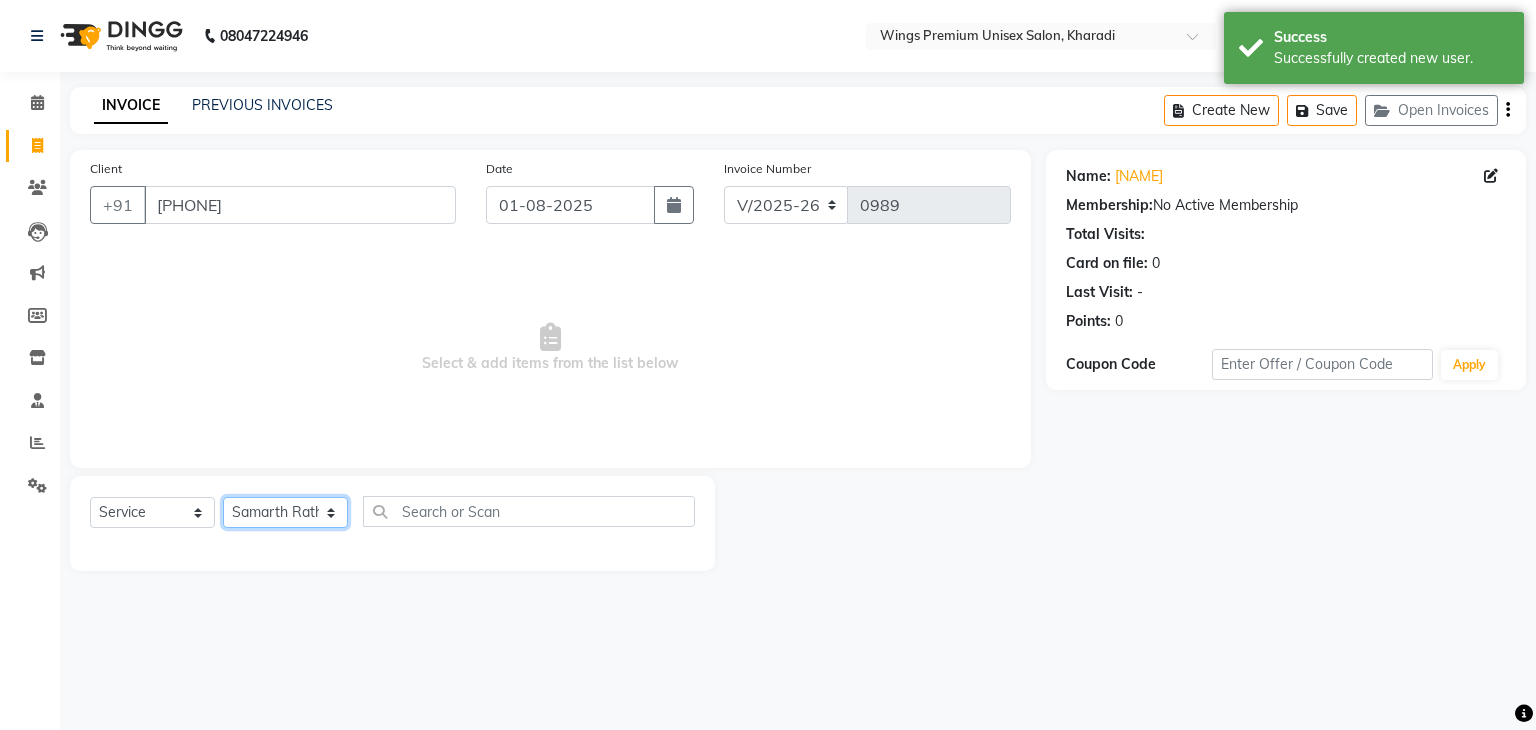 click on "Select Stylist [NAME] [LAST] [NAME] [LAST] [NAME] [LAST] [NAME] [LAST] [NAME] [LAST]  [NAME] [LAST]" 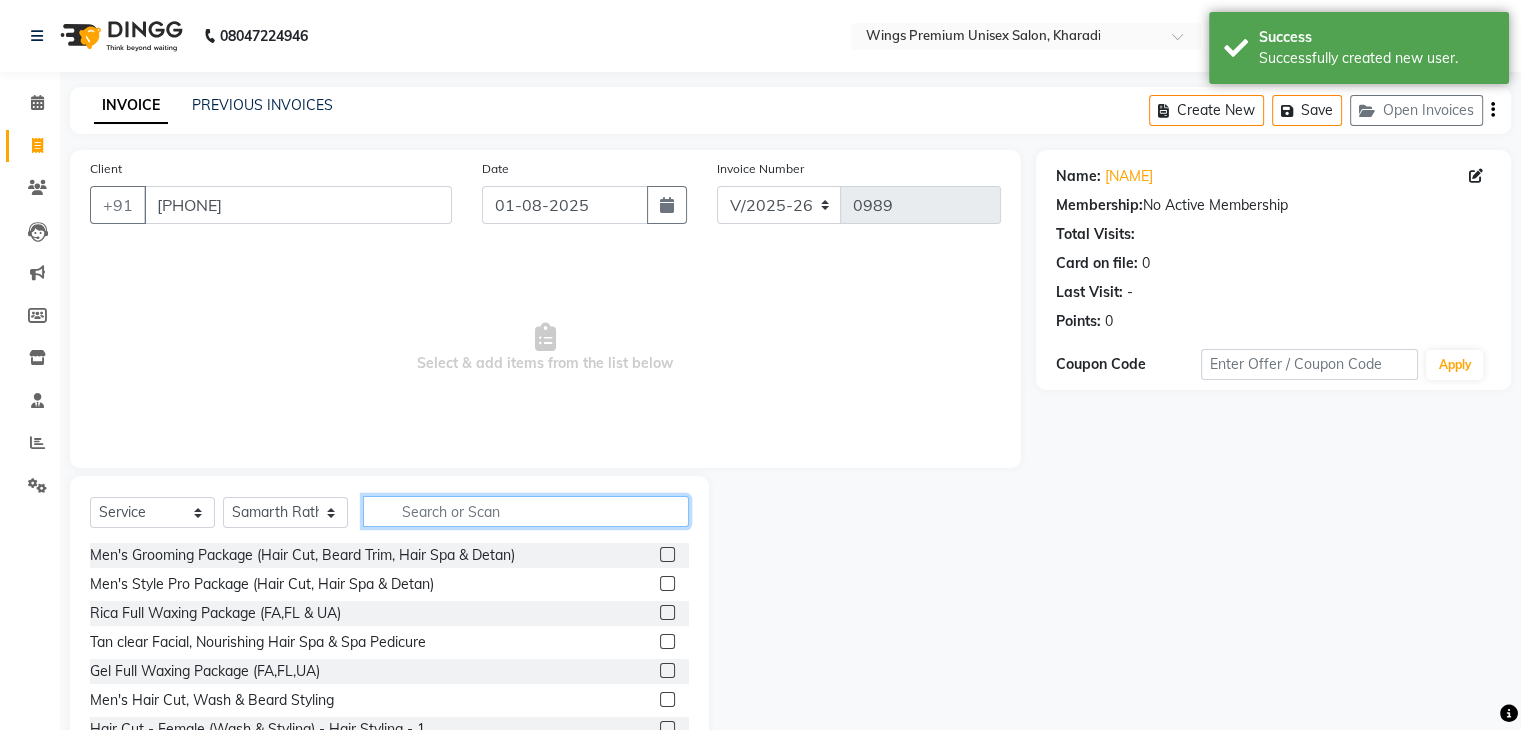 click 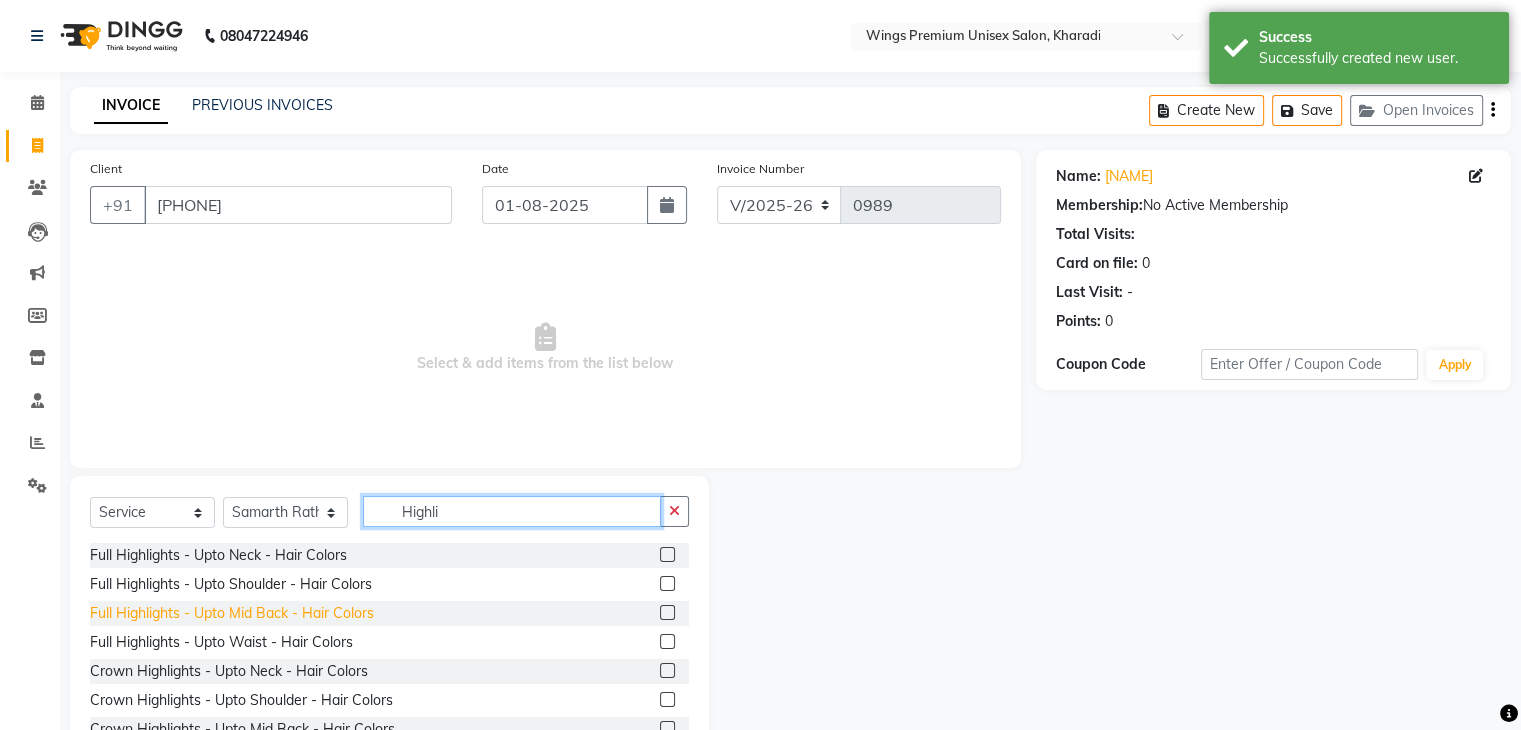 type on "Highli" 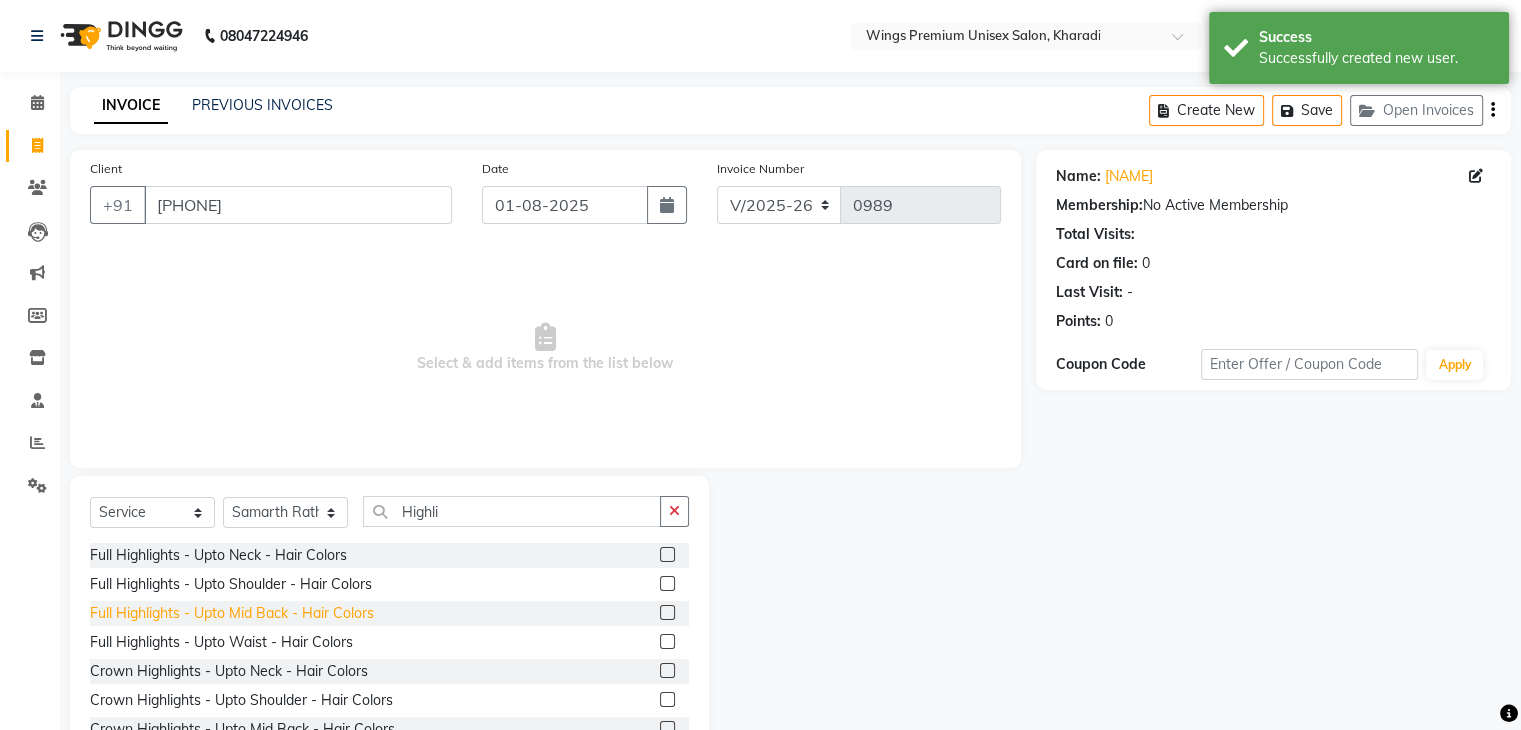 click on "Full Highlights - Upto Mid Back - Hair Colors" 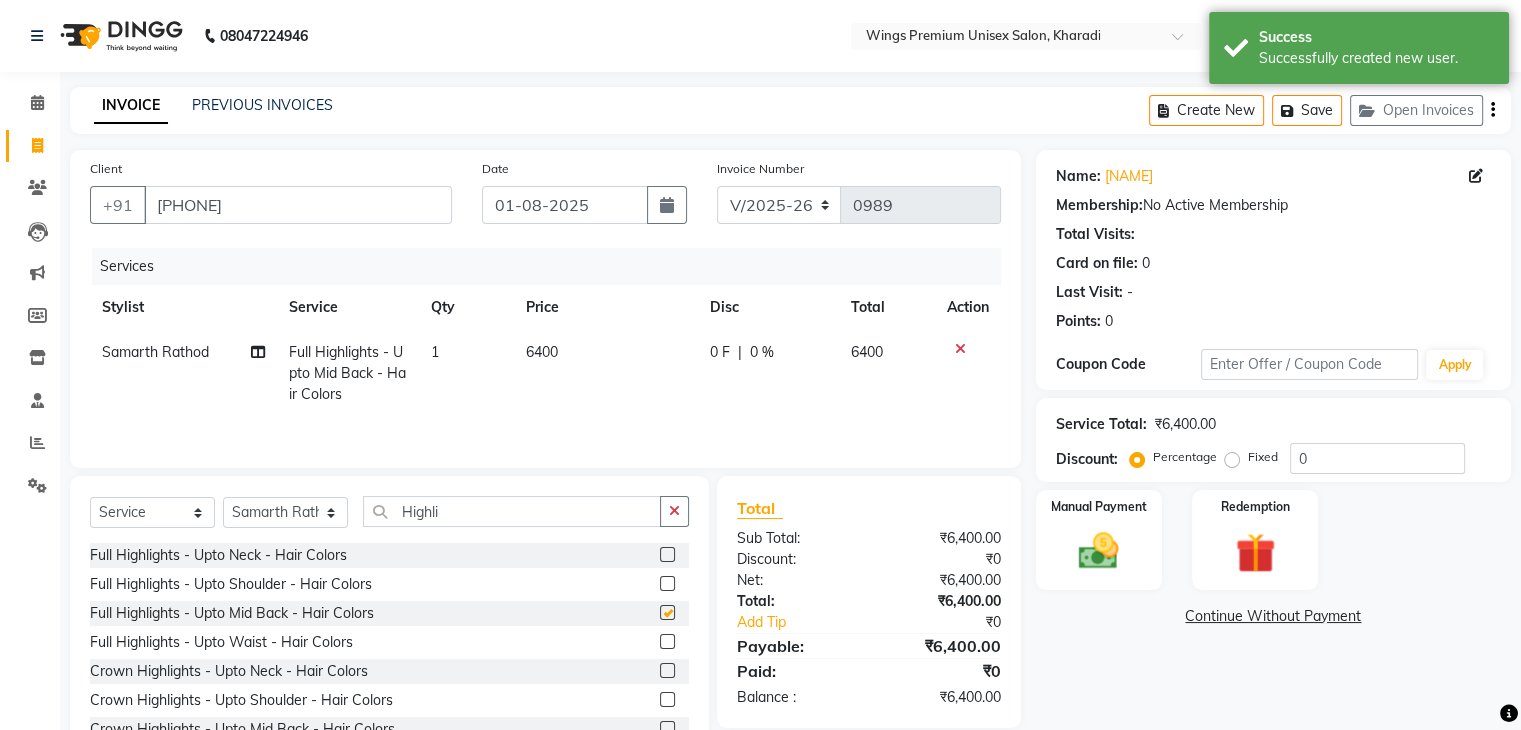 checkbox on "false" 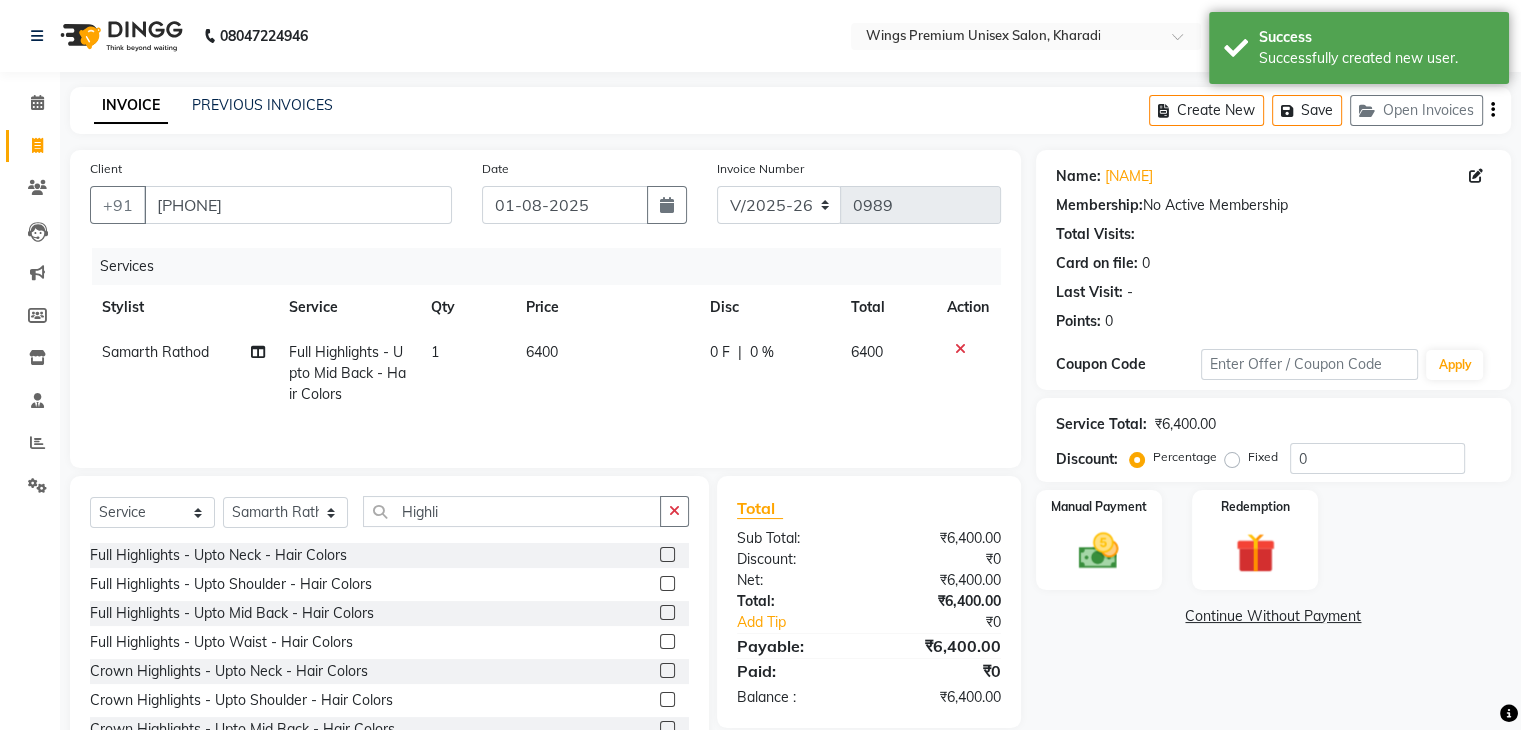 scroll, scrollTop: 72, scrollLeft: 0, axis: vertical 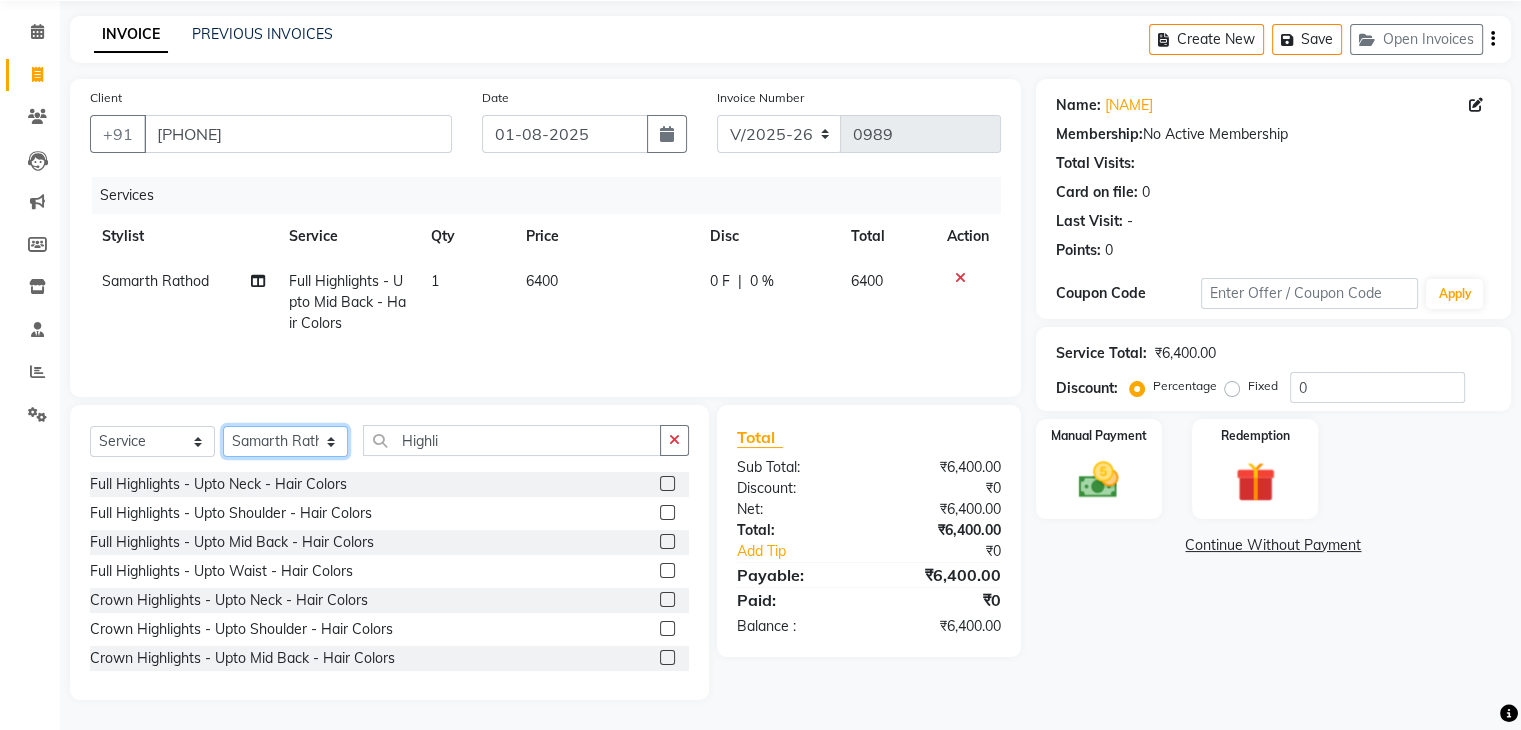 click on "Select Stylist [NAME] [LAST] [NAME] [LAST] [NAME] [LAST] [NAME] [LAST] [NAME] [LAST]  [NAME] [LAST]" 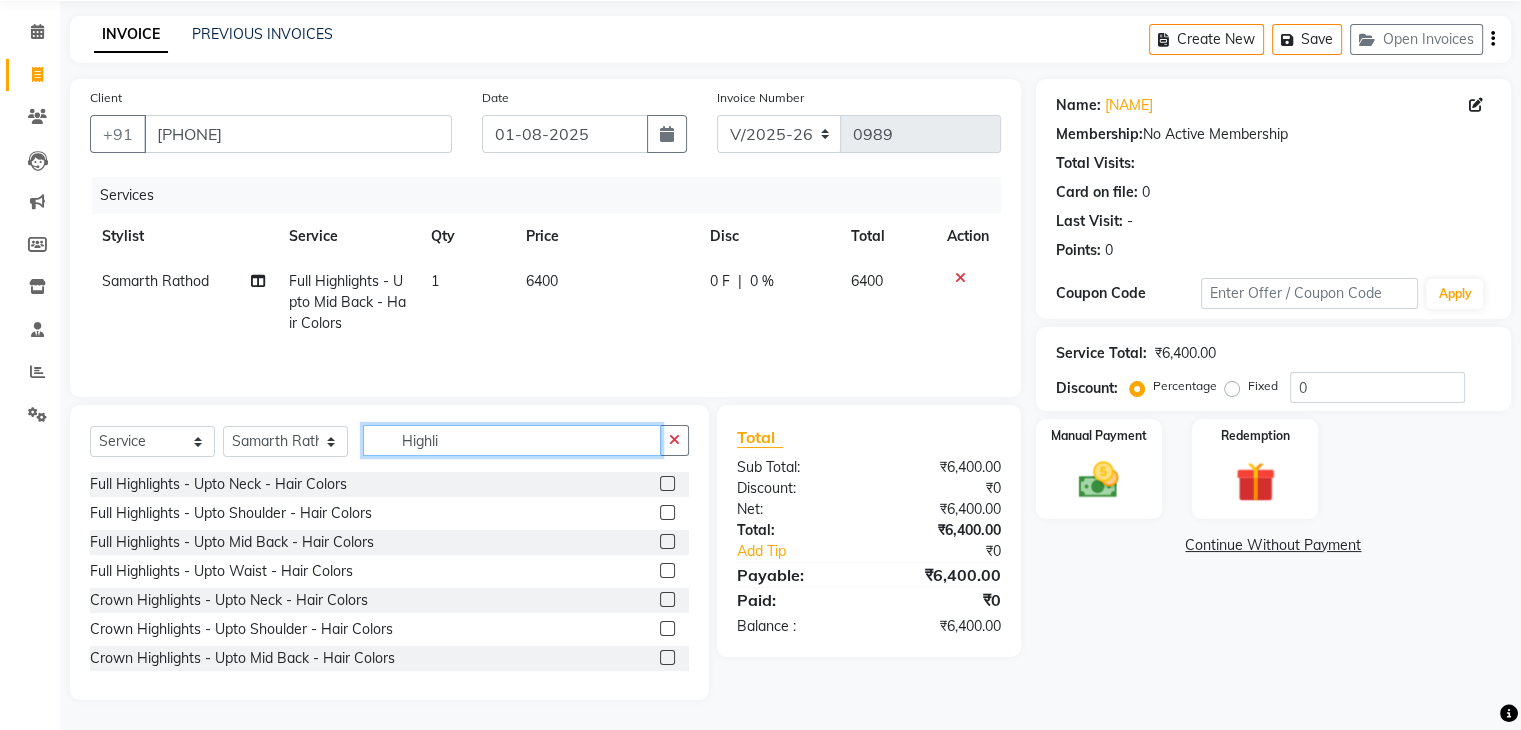 click on "Highli" 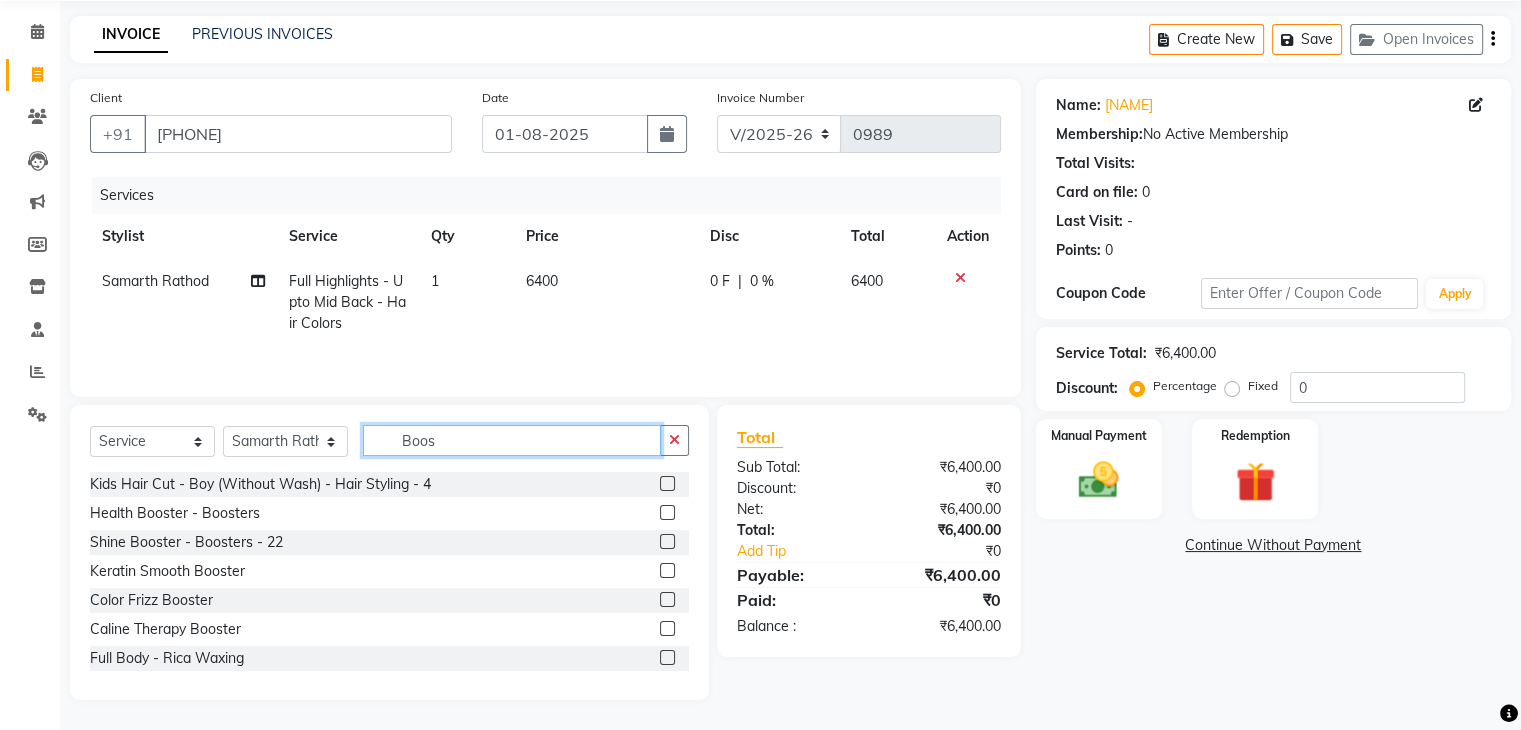 scroll, scrollTop: 28, scrollLeft: 0, axis: vertical 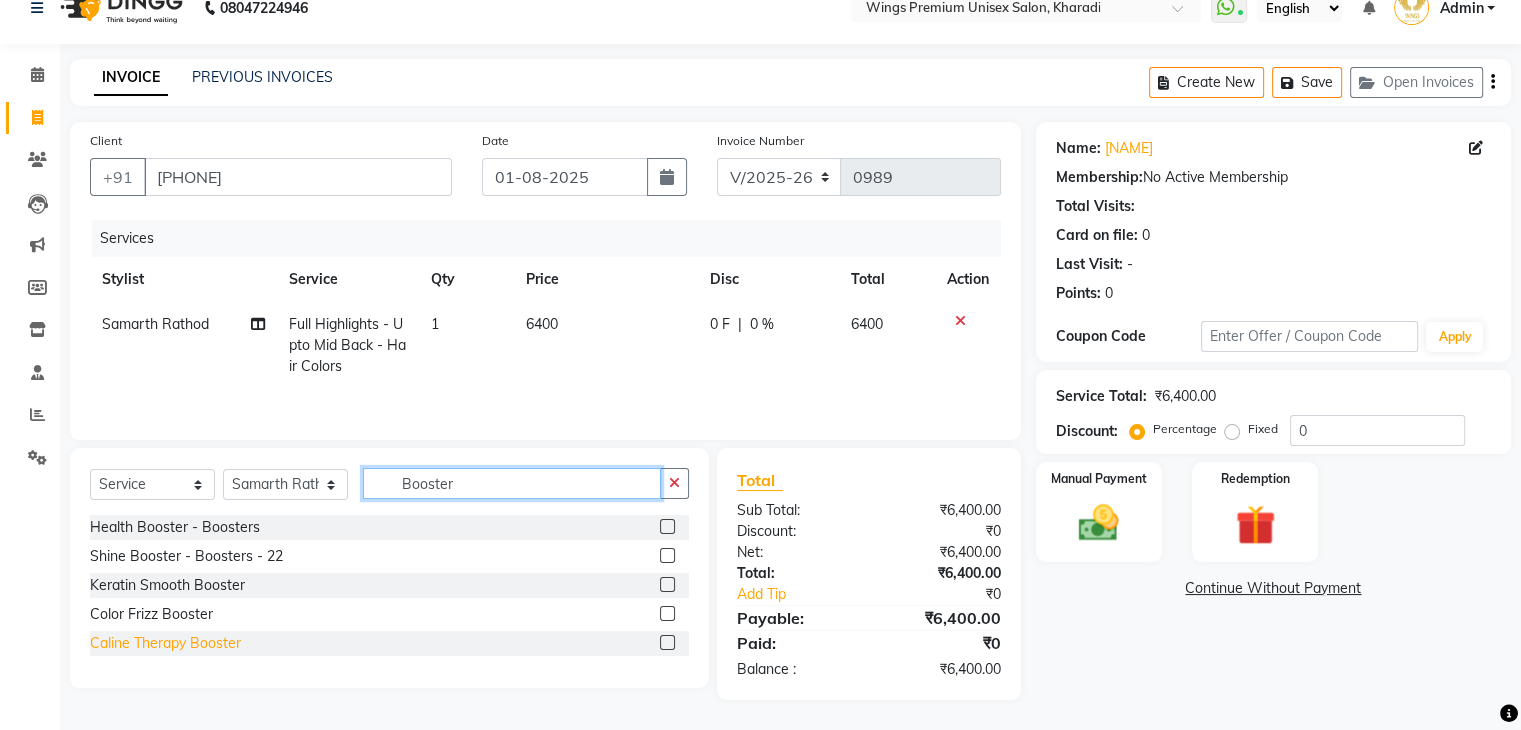 type on "Booster" 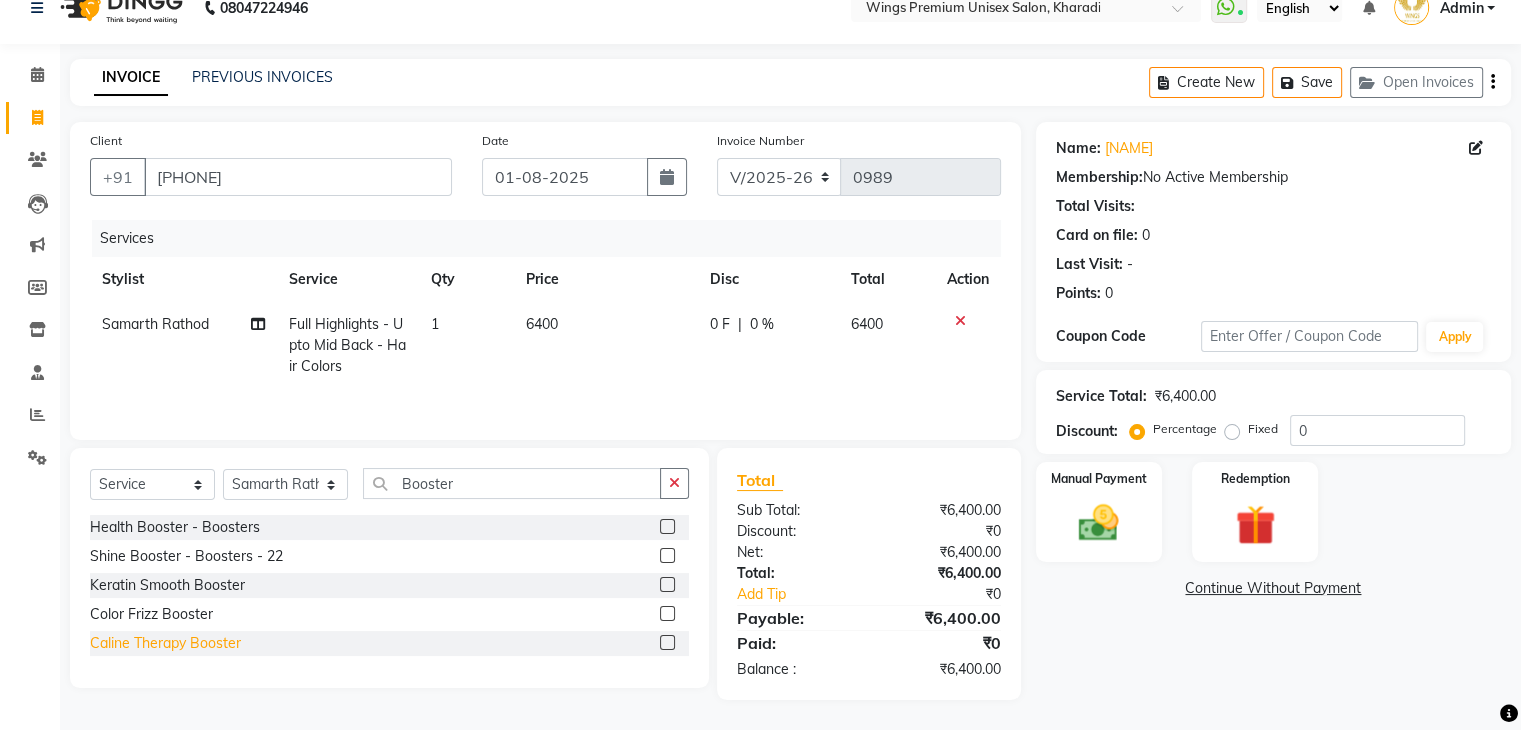click on "Caline Therapy Booster" 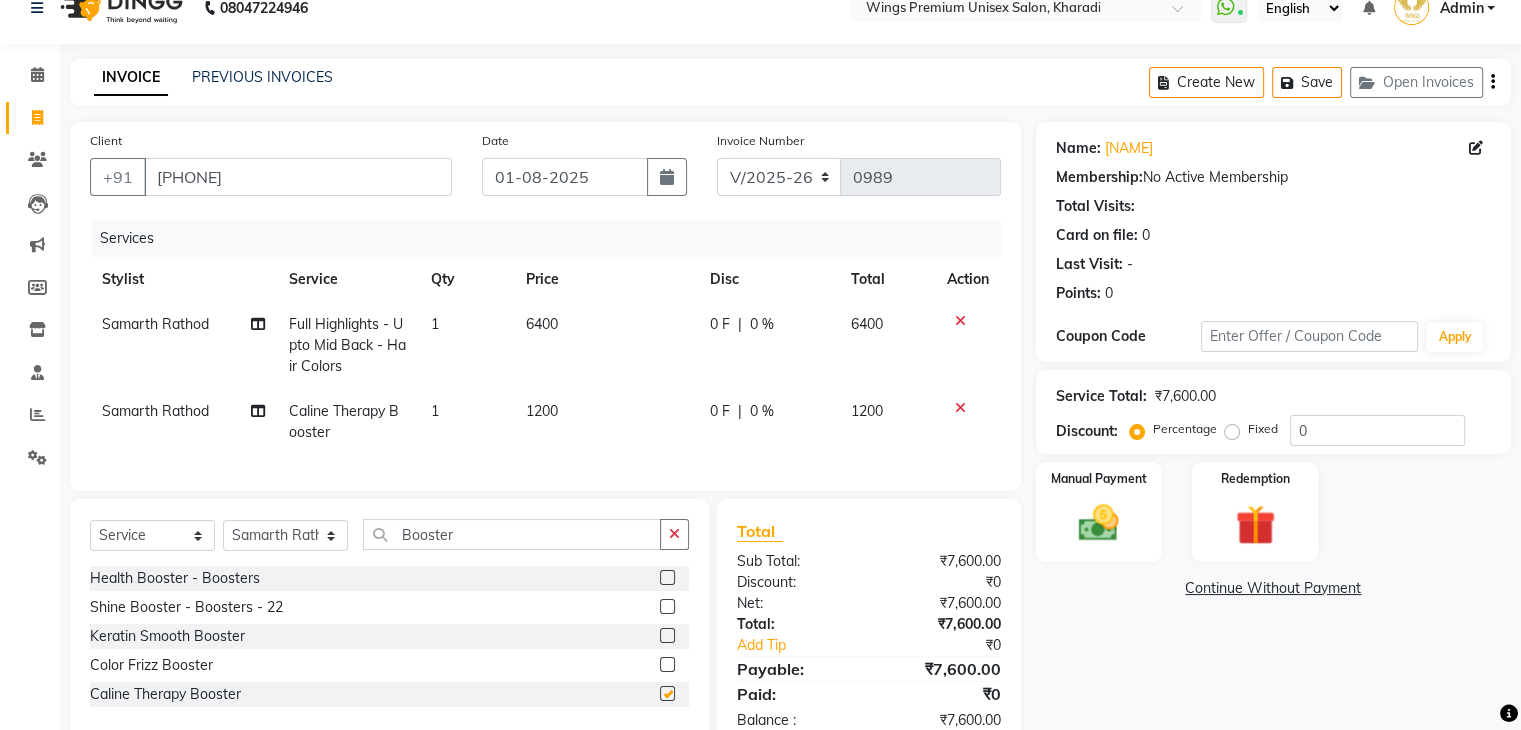 checkbox on "false" 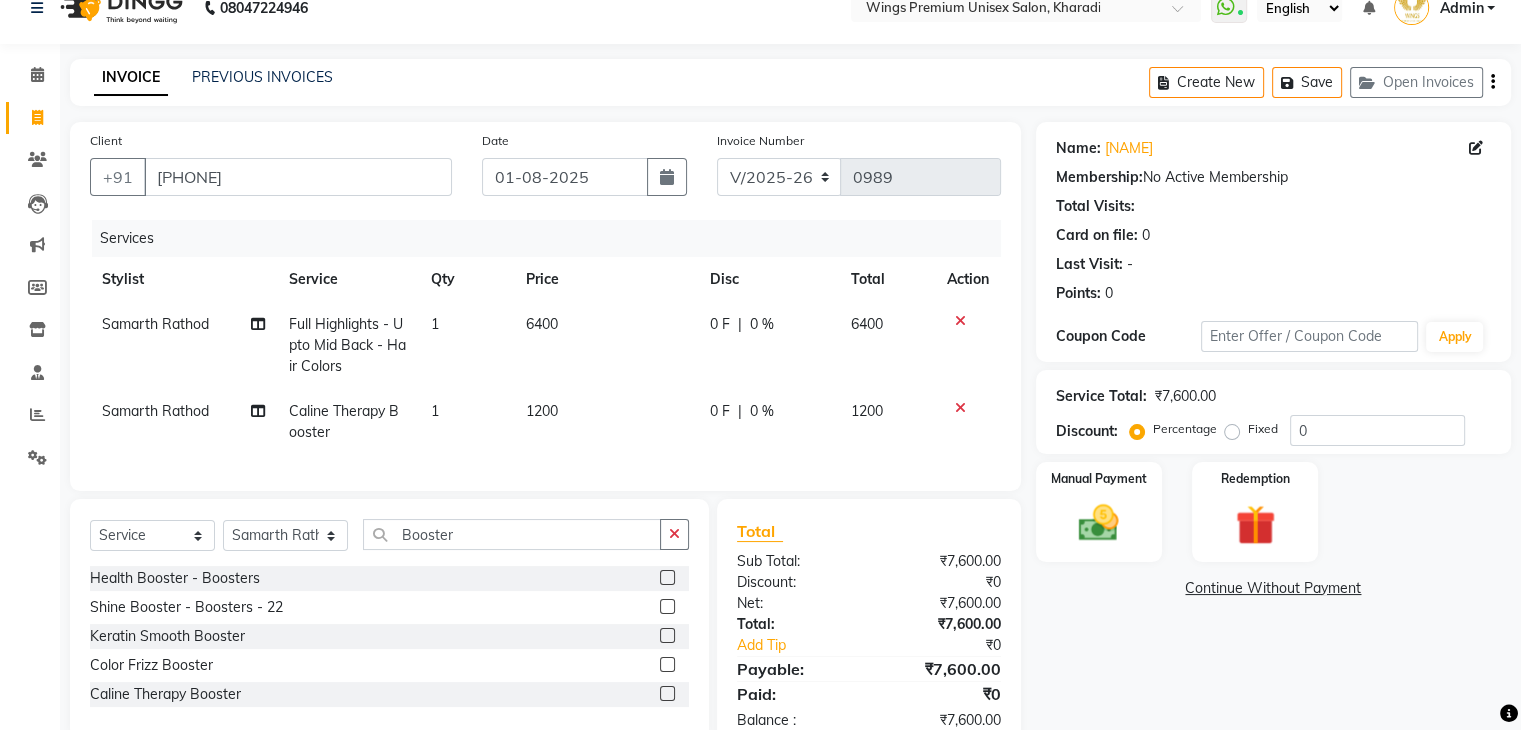 click on "0 F" 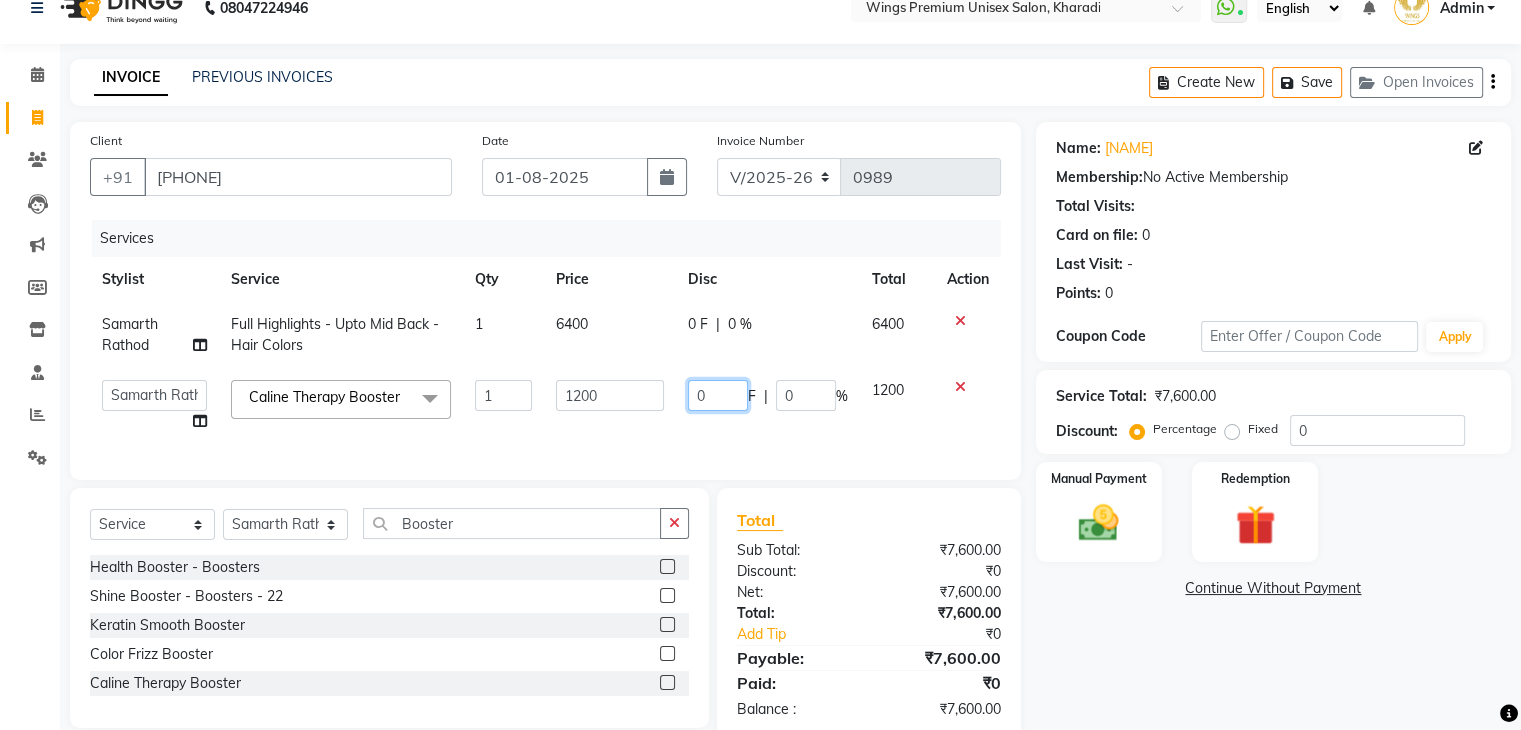 click on "0" 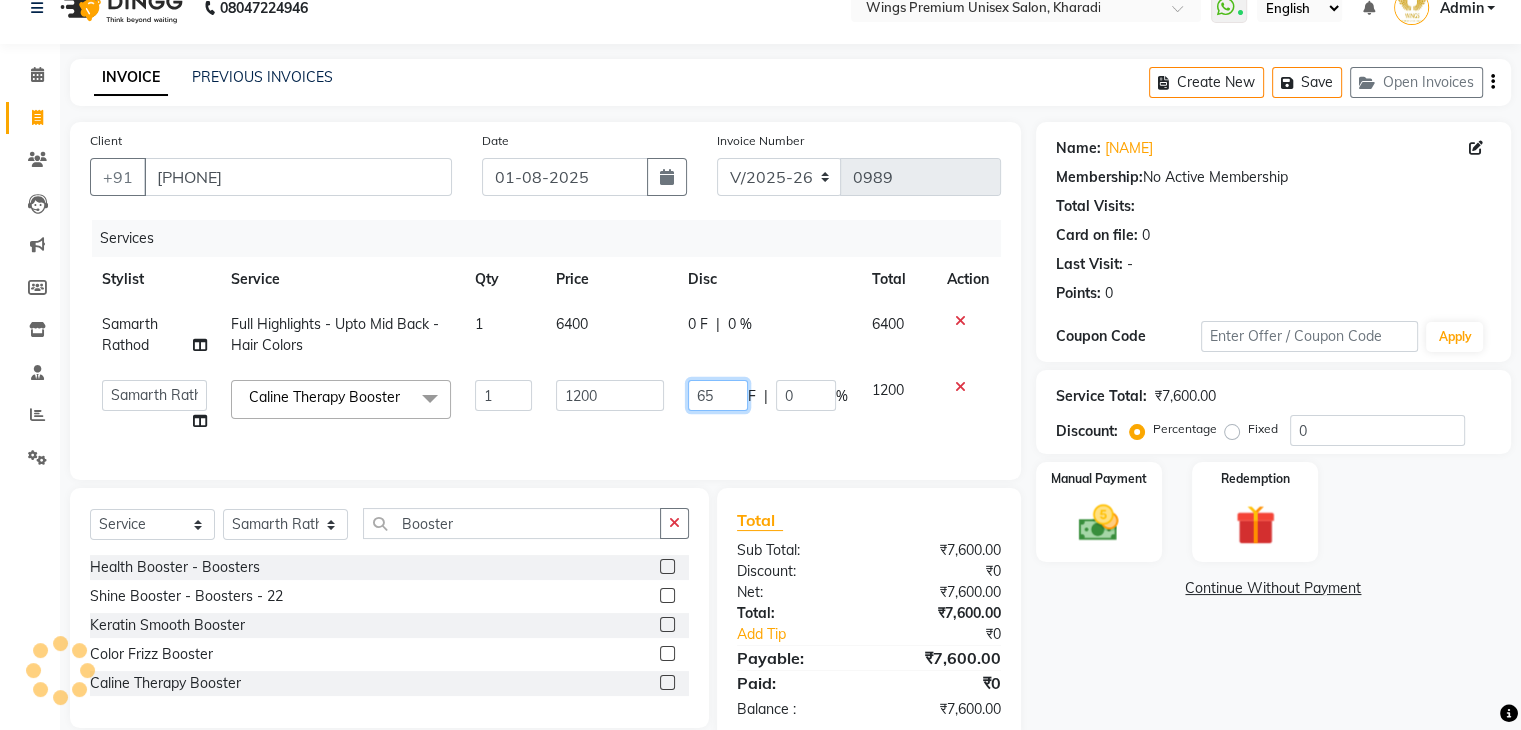 type on "650" 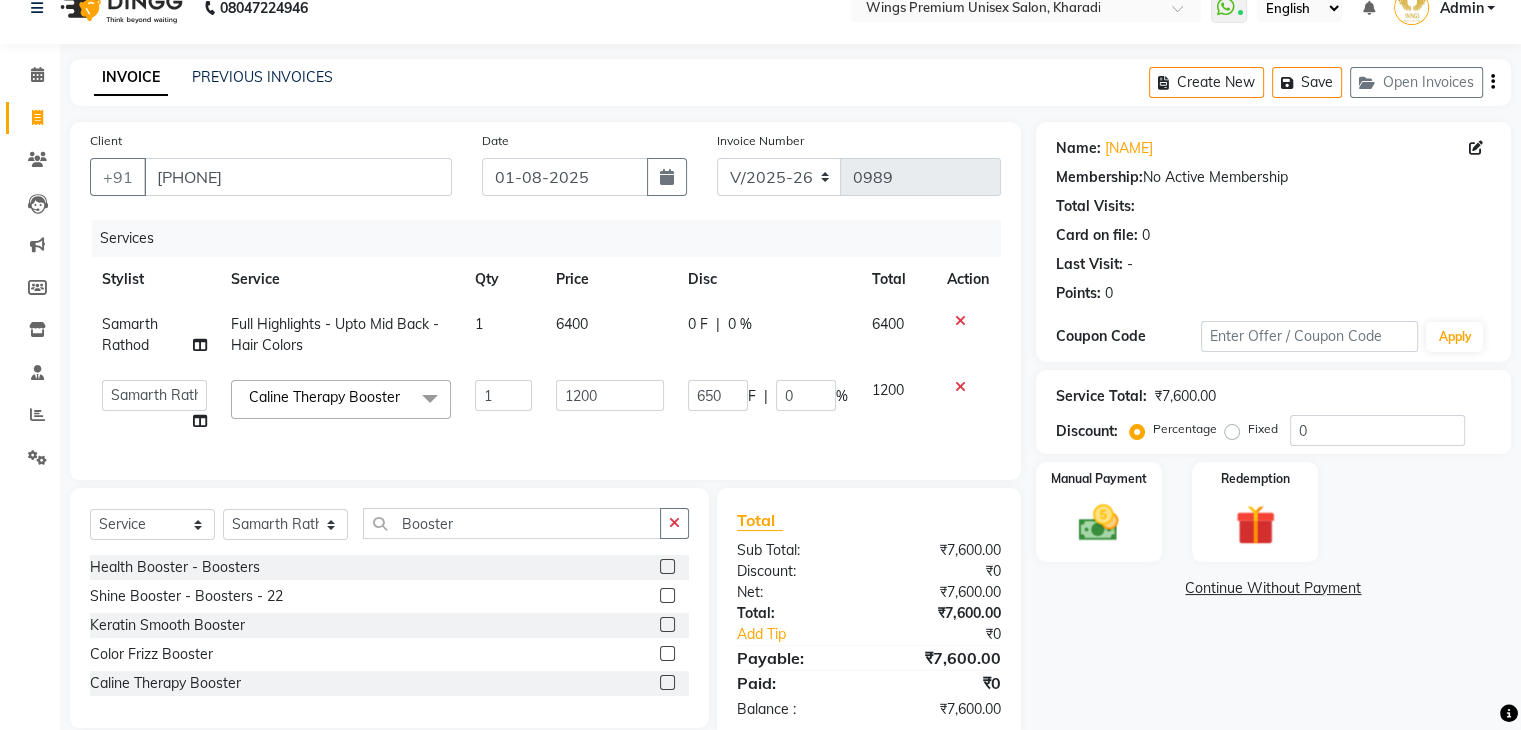 click on "650 F | 0 %" 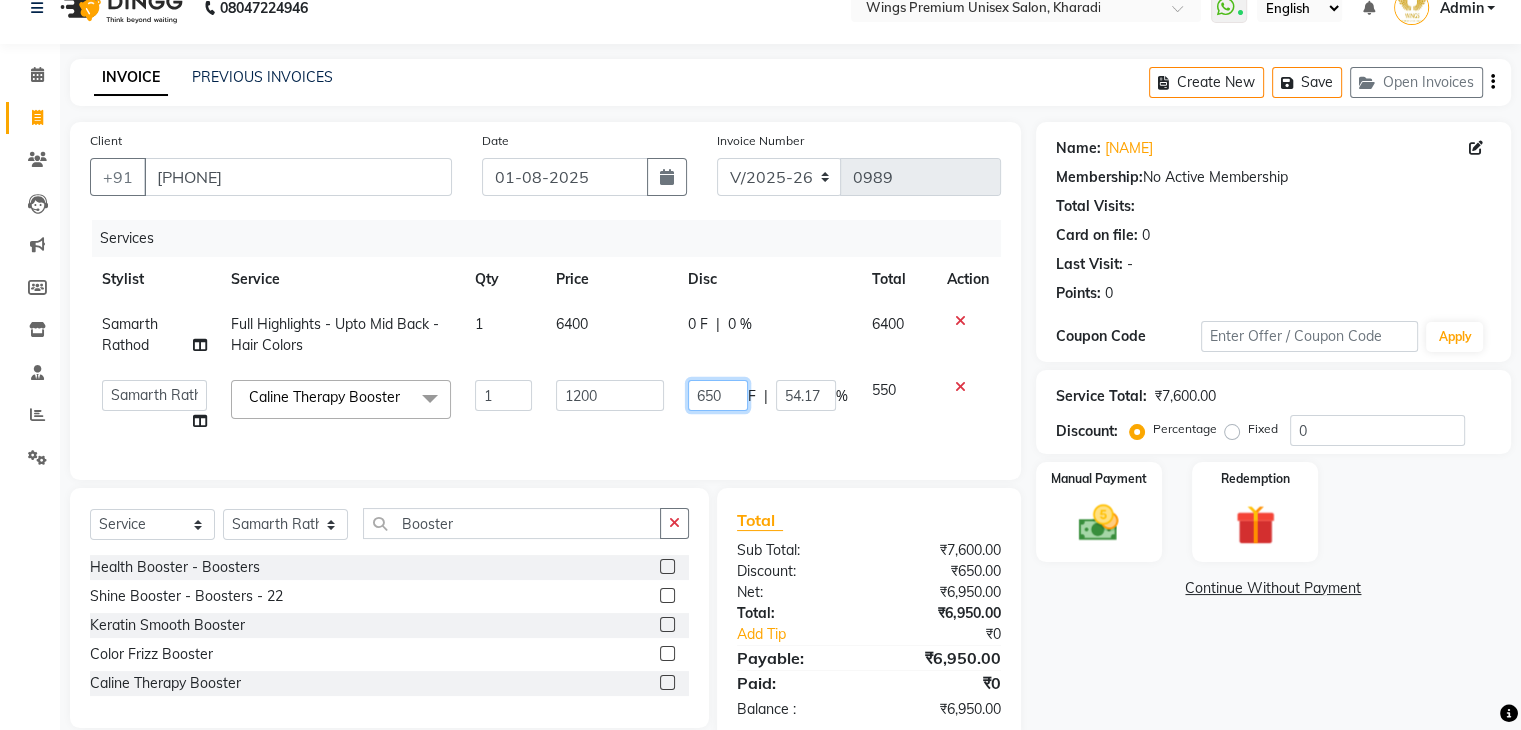 click on "650" 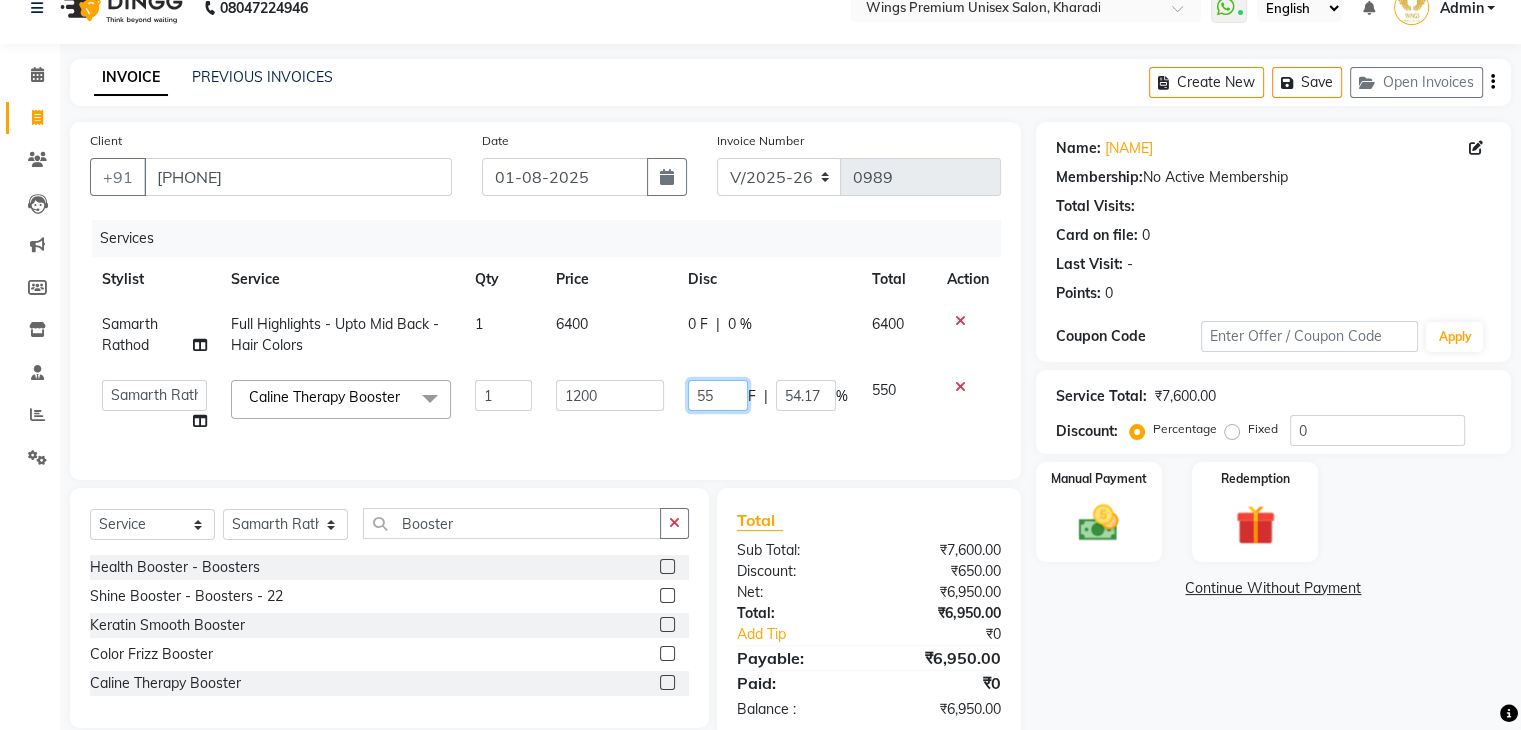 type on "550" 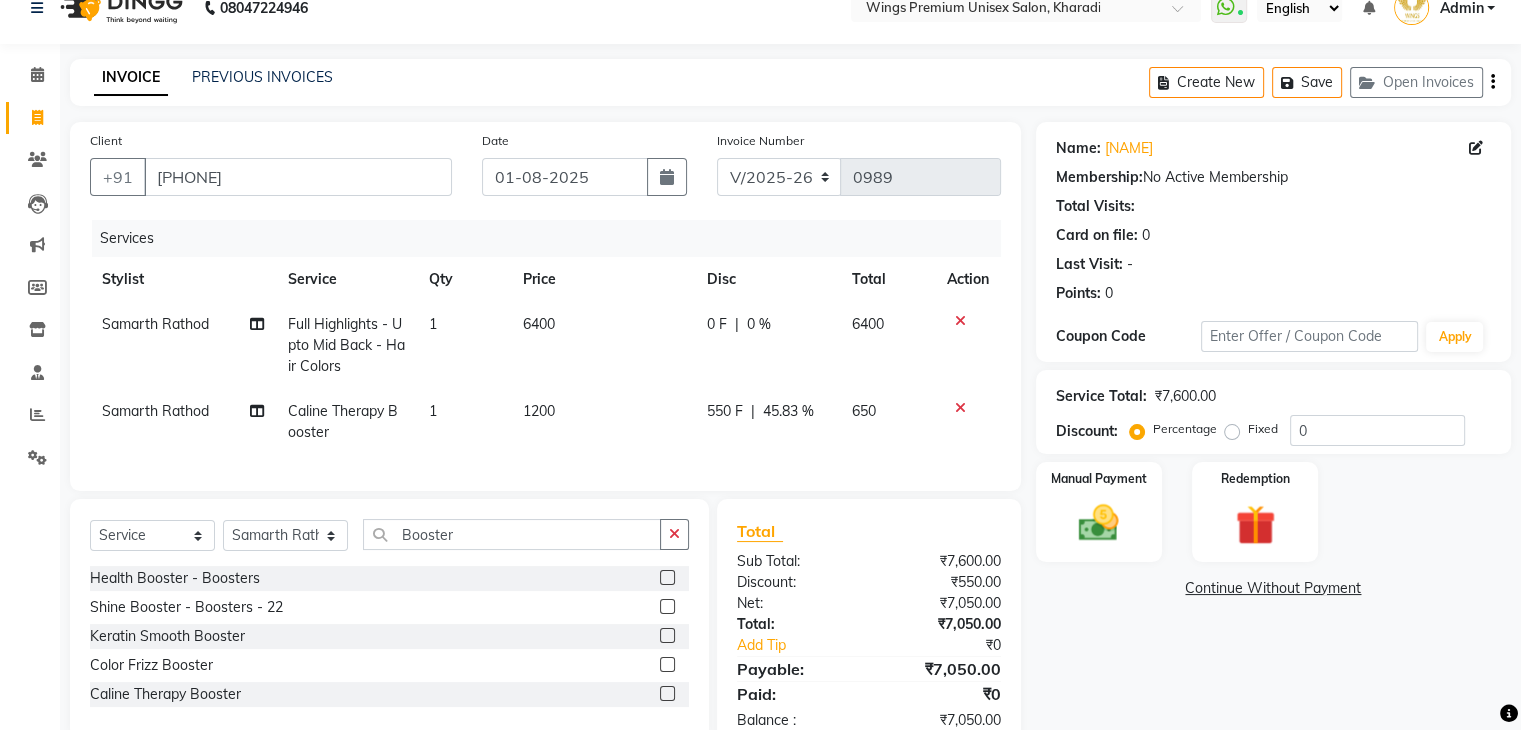 click on "550 F | 45.83 %" 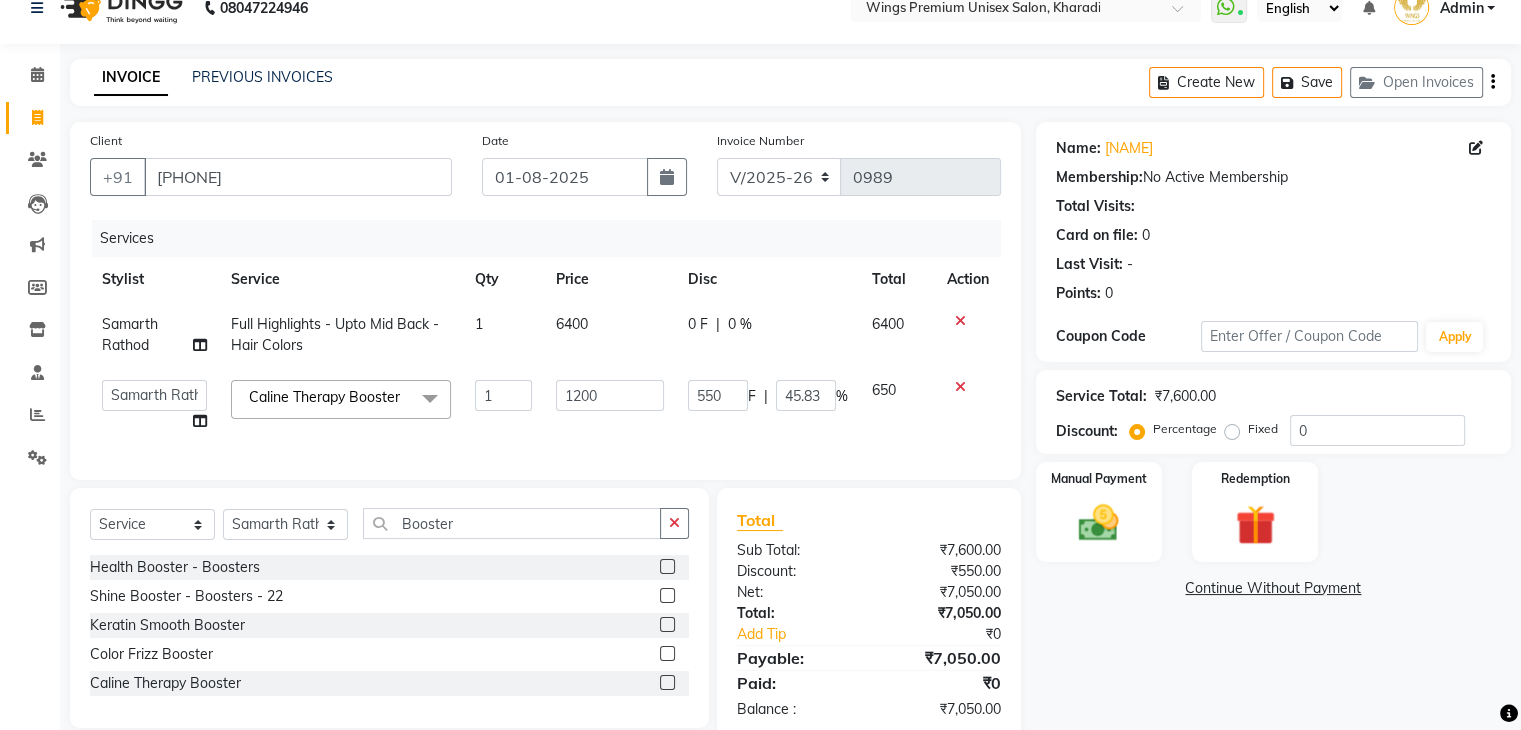 click on "0 F" 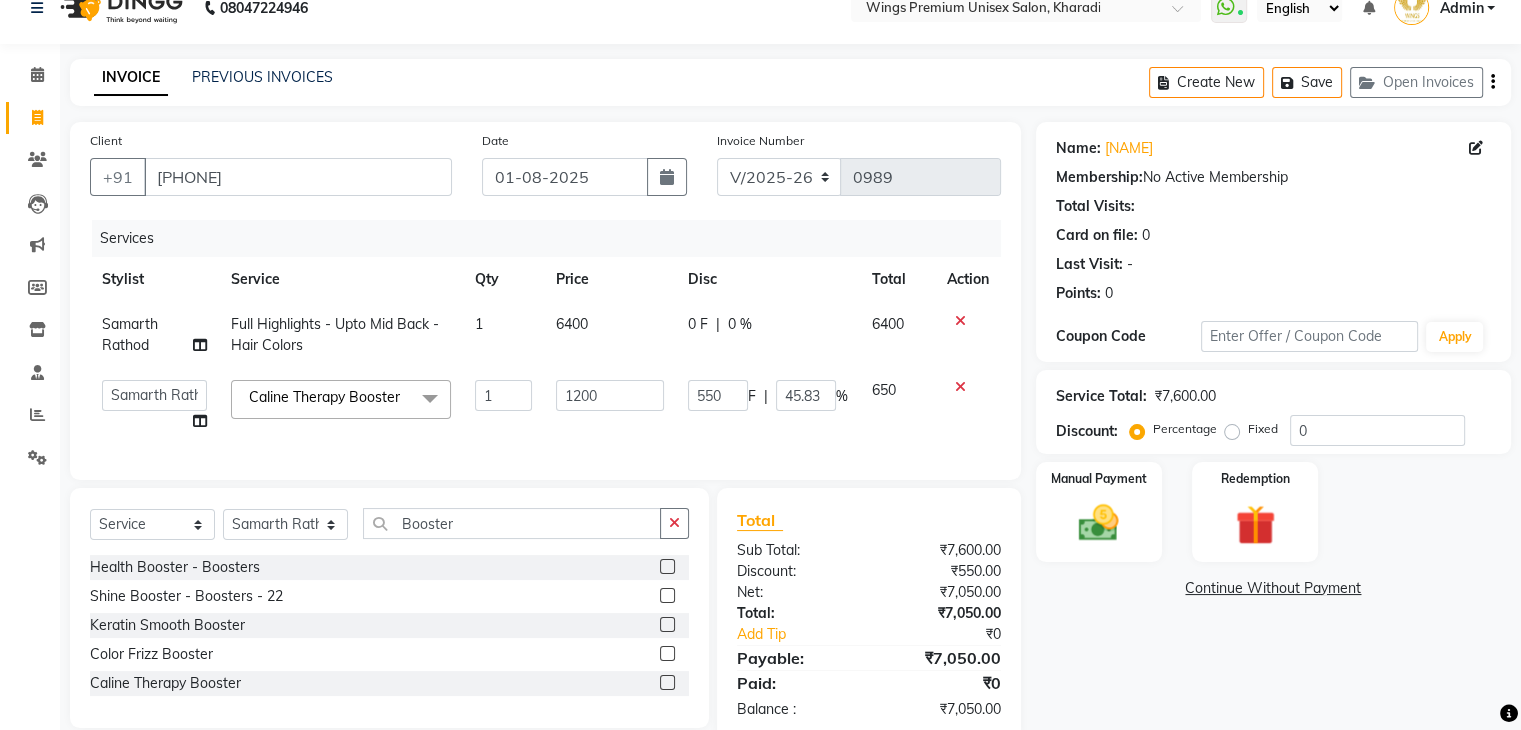 select on "43416" 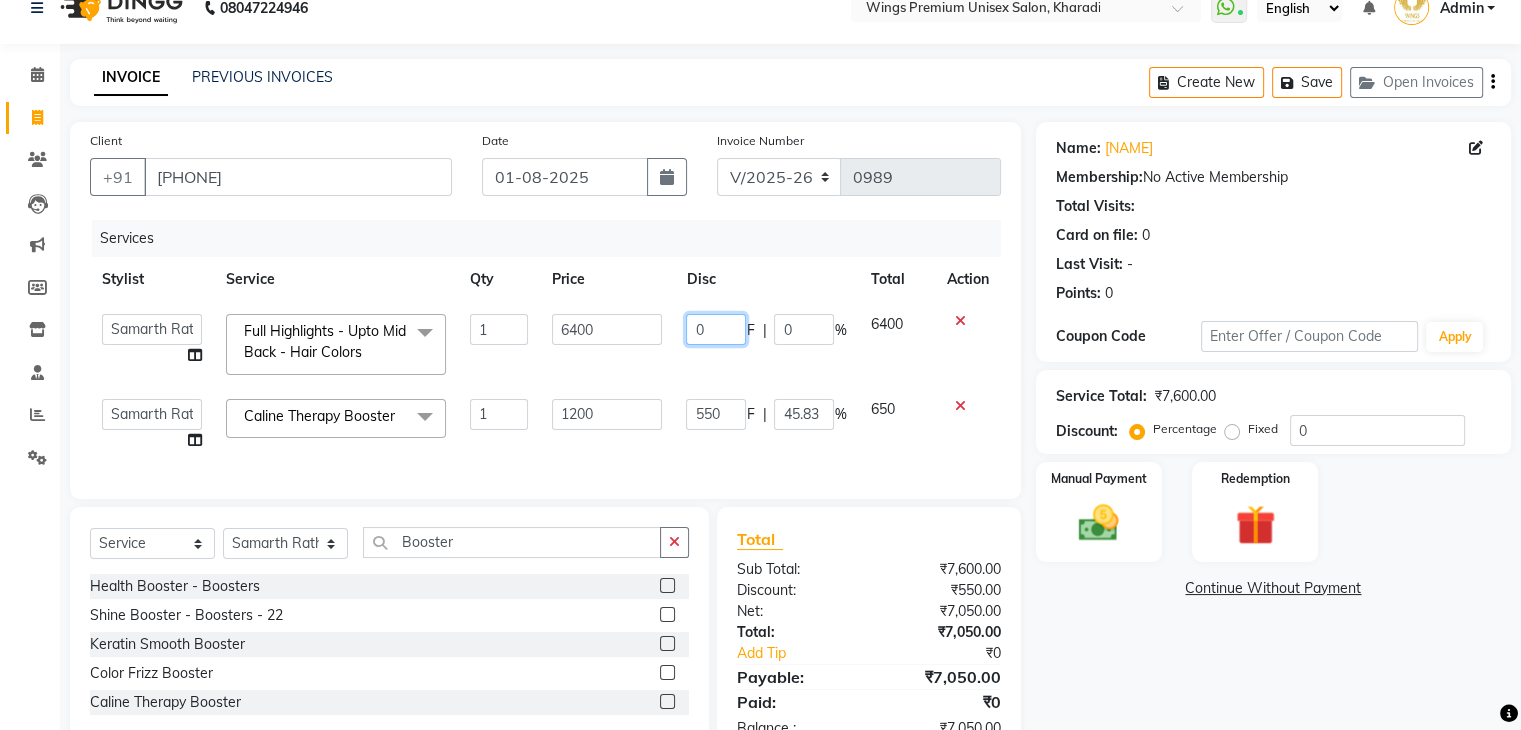 click on "0" 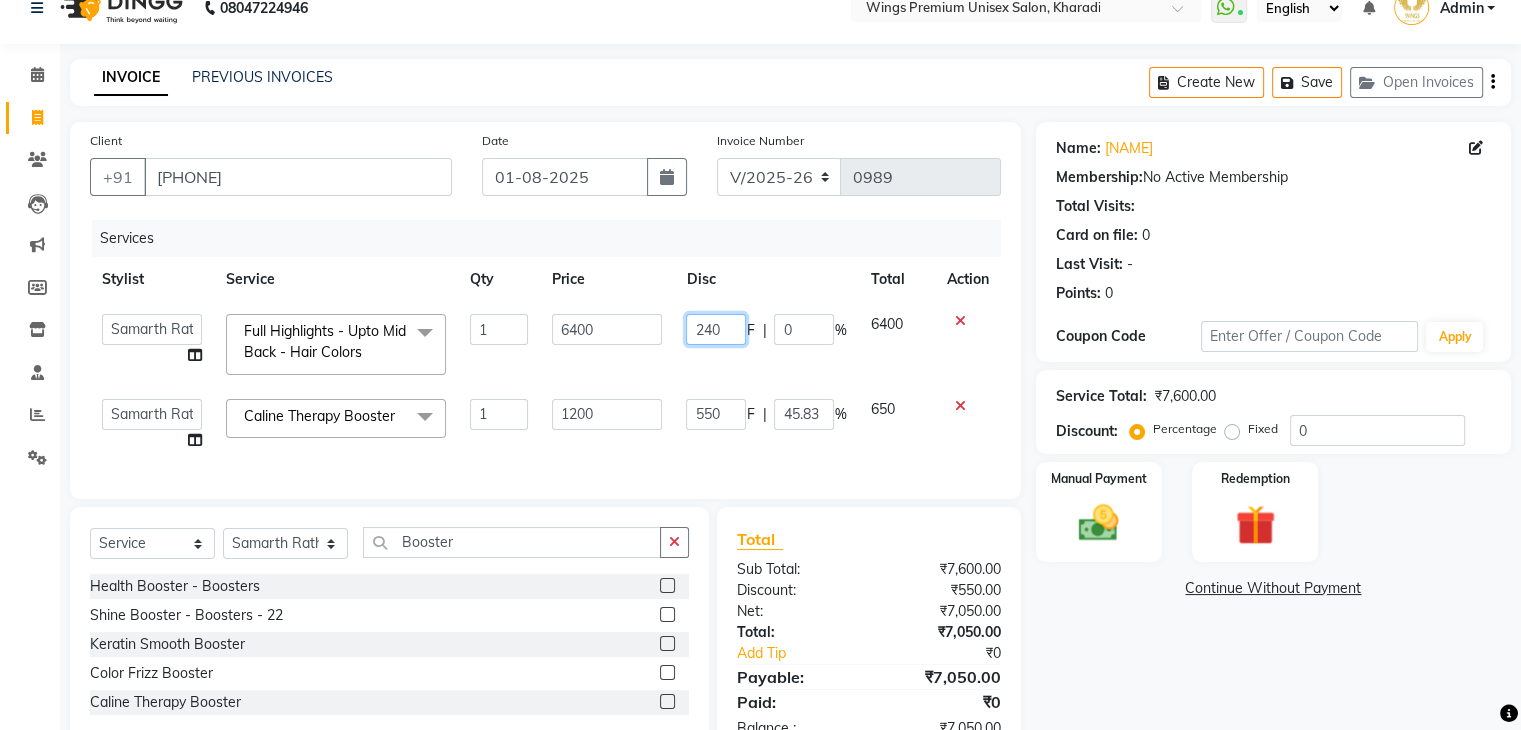 type on "2400" 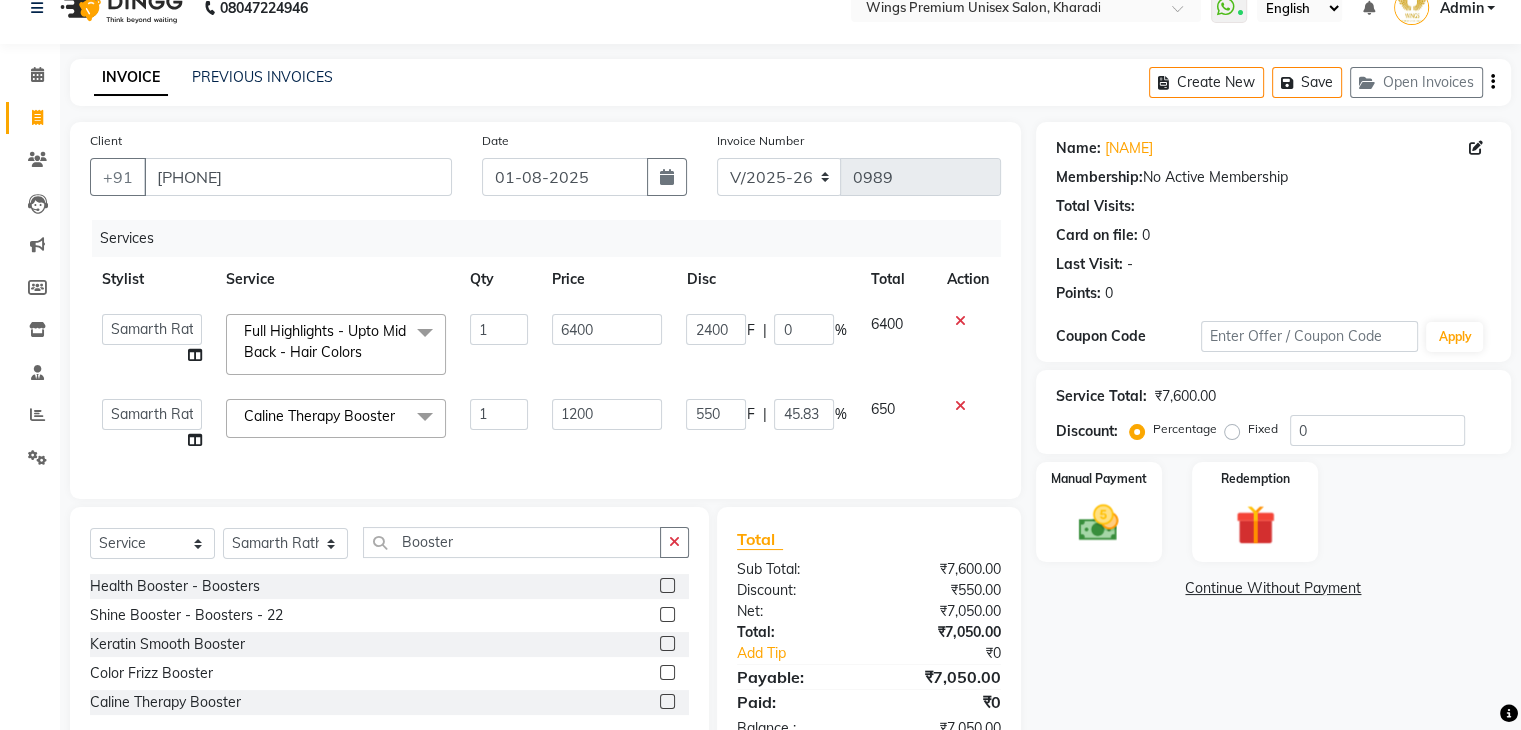 click on "[NAME] [LAST]   [NAME] [LAST]   [NAME] [LAST]   [NAME] [LAST]   [NAME] [LAST]    [NAME] [LAST]   Full Highlights - Upto Mid Back - Hair Colors  x Men's Grooming Package (Hair Cut, Beard Trim, Hair Spa & Detan) Men's Style Pro Package (Hair Cut, Hair Spa & Detan) Rica Full Waxing Package (FA,FL & UA) Tan clear Facial, Nourishing Hair Spa & Spa Pedicure  Gel Full Waxing Package (FA,FL,UA) Men's Hair Cut, Wash & Beard Styling  Hair Cut - Female (Wash & Styling) - Hair Styling  - 1 Hair Cut - Male (Wash & Styling  - Hair Styling  - 3 Hair Cut - Male (Without Wash) - Hair Styling  Kids Hair Cut - Boy (Without Wash) - Hair Styling  - 4 Beard Trim / Styling - Hair Styling  Clean Shave Fringe Hair Cut Wash & Plain Dry - Upto Neck - Hair Styling  - 5 Wash & Plain Dry - Upto Shoulder - Hair Styling  - 6 Wash & Plain Dry - Upto Mid Back - Hair Styling  - 7 Wash & Plain Dry - Upto Waist  - Hair Styling  - 8 Wash & Blow Dry - Upto Neck - Hair Styling  - 9 Blow Dry - Upto Mid Back - Hair Styling  Hair Do" 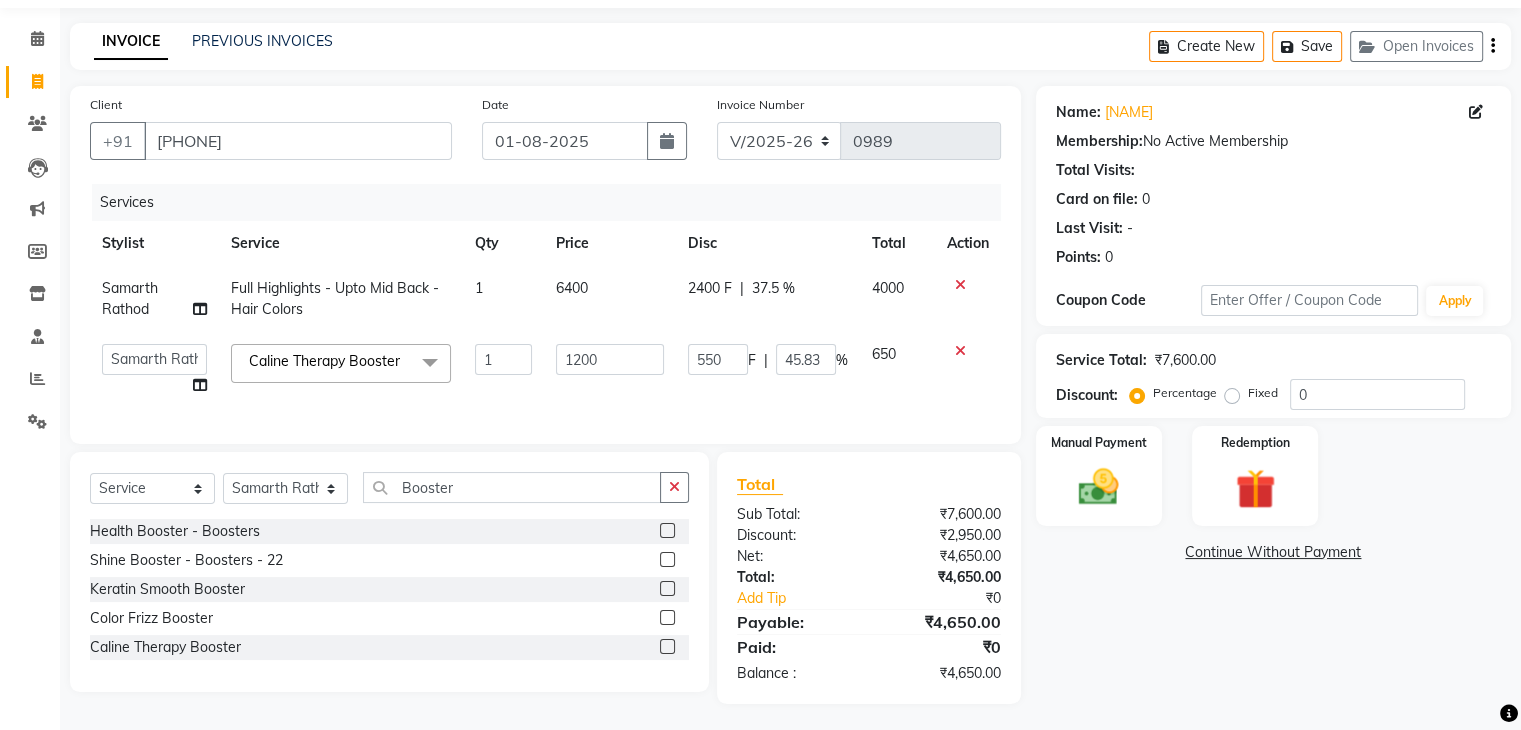 scroll, scrollTop: 92, scrollLeft: 0, axis: vertical 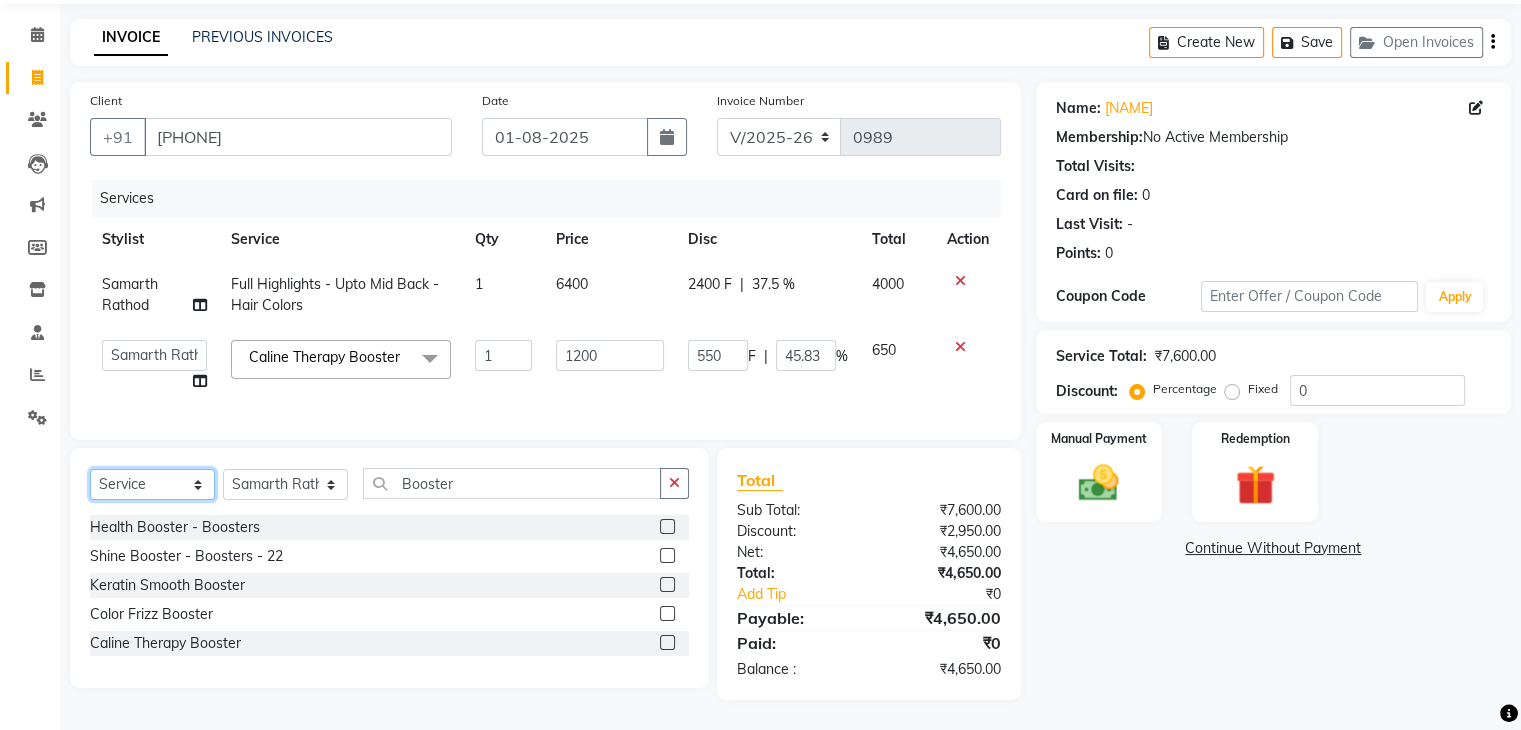 click on "Select  Service  Product  Membership  Package Voucher Prepaid Gift Card" 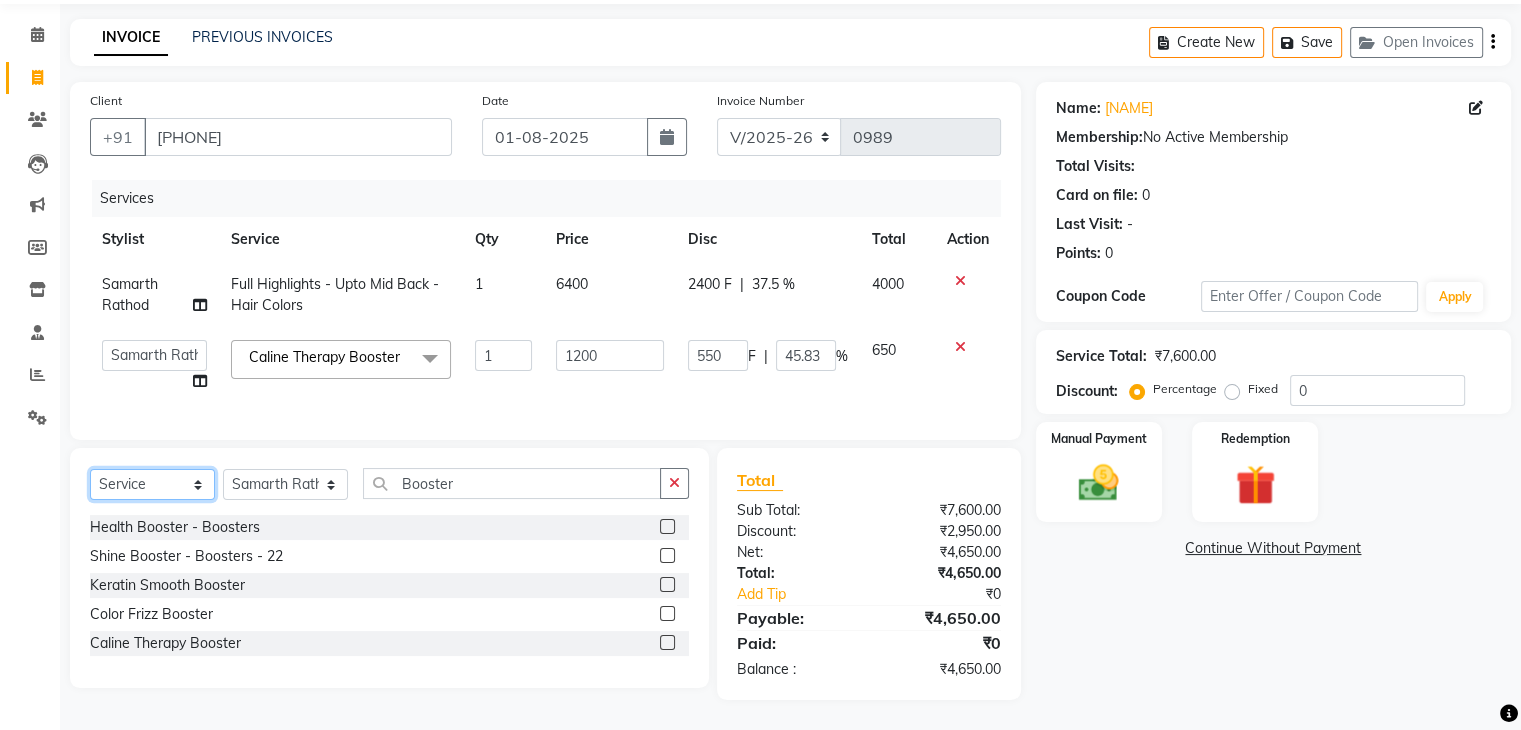 select on "product" 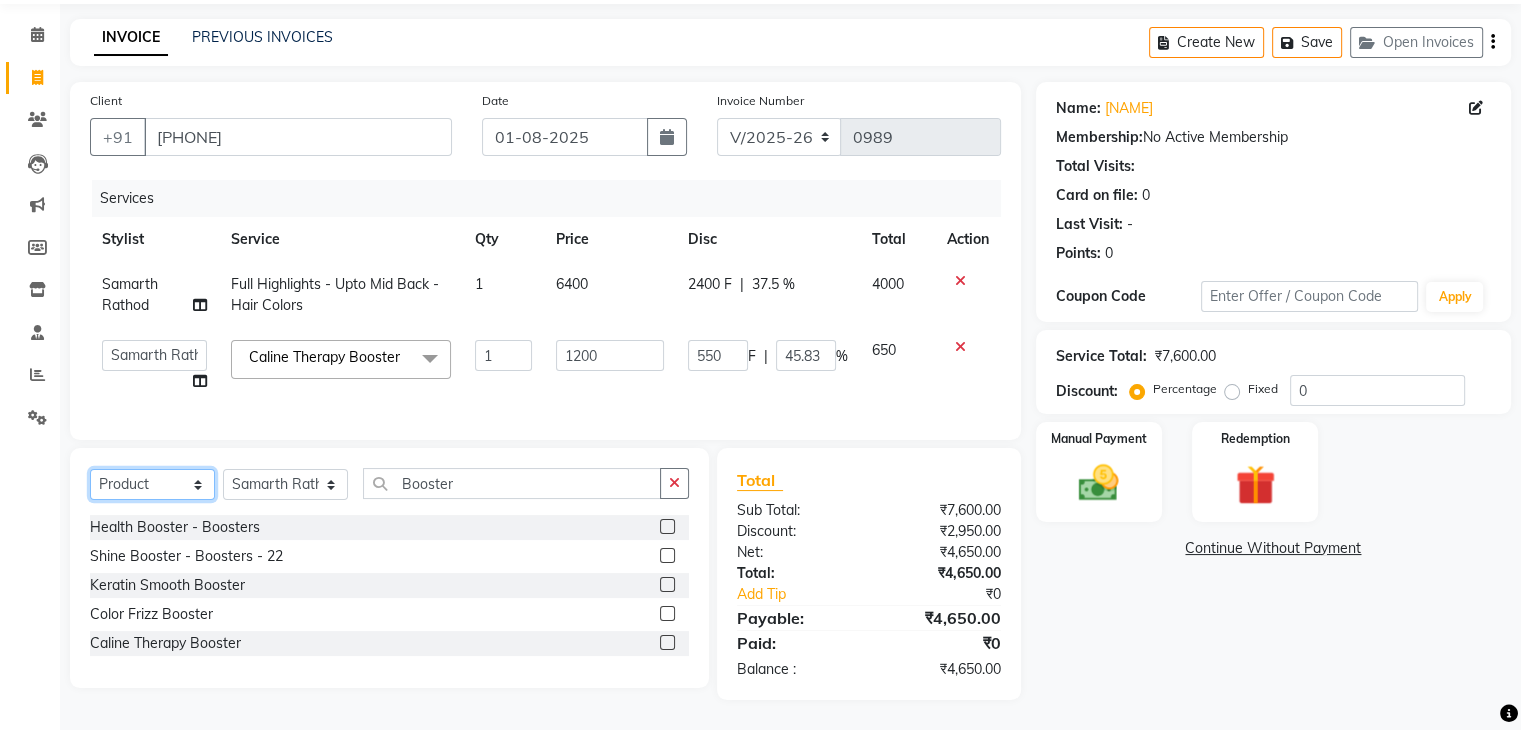 click on "Select  Service  Product  Membership  Package Voucher Prepaid Gift Card" 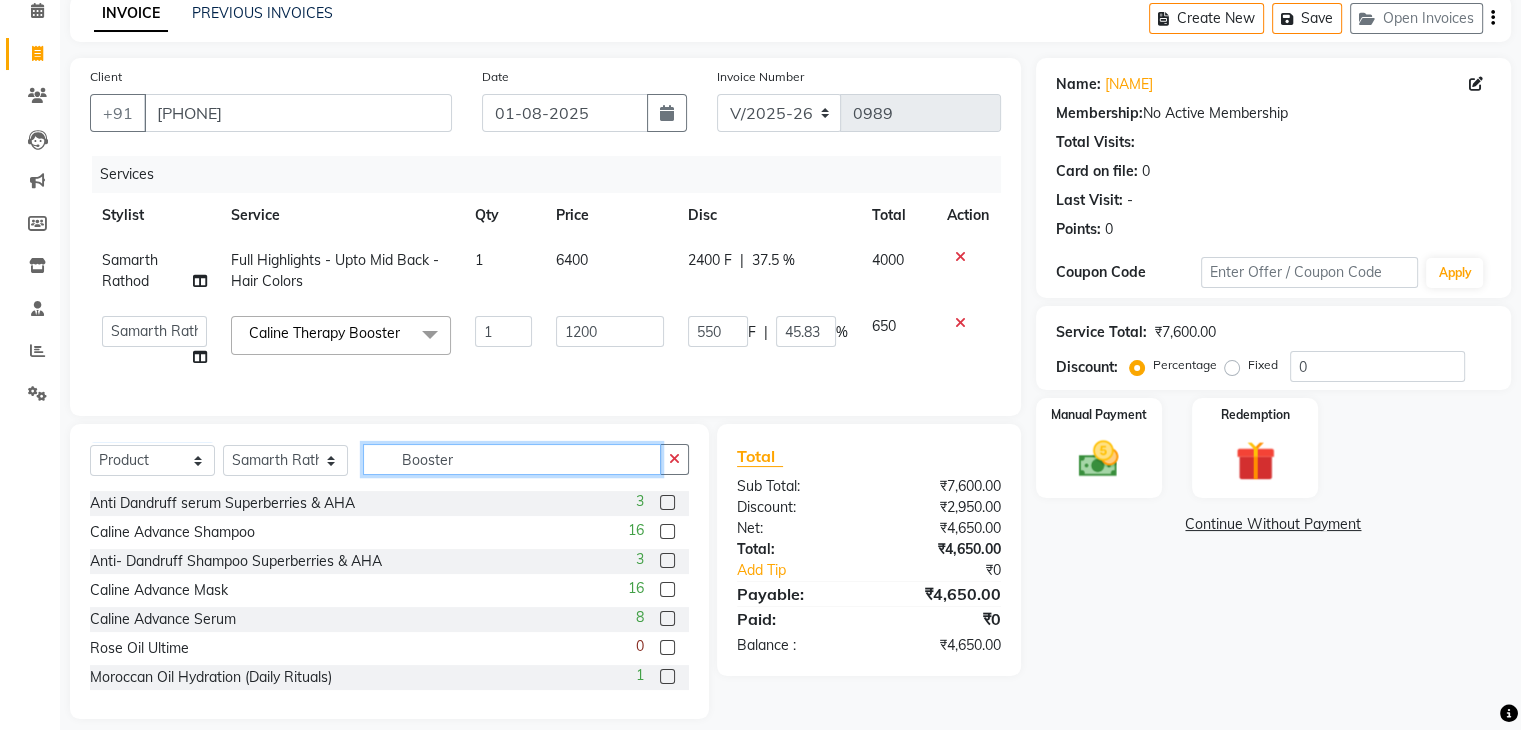 click on "Booster" 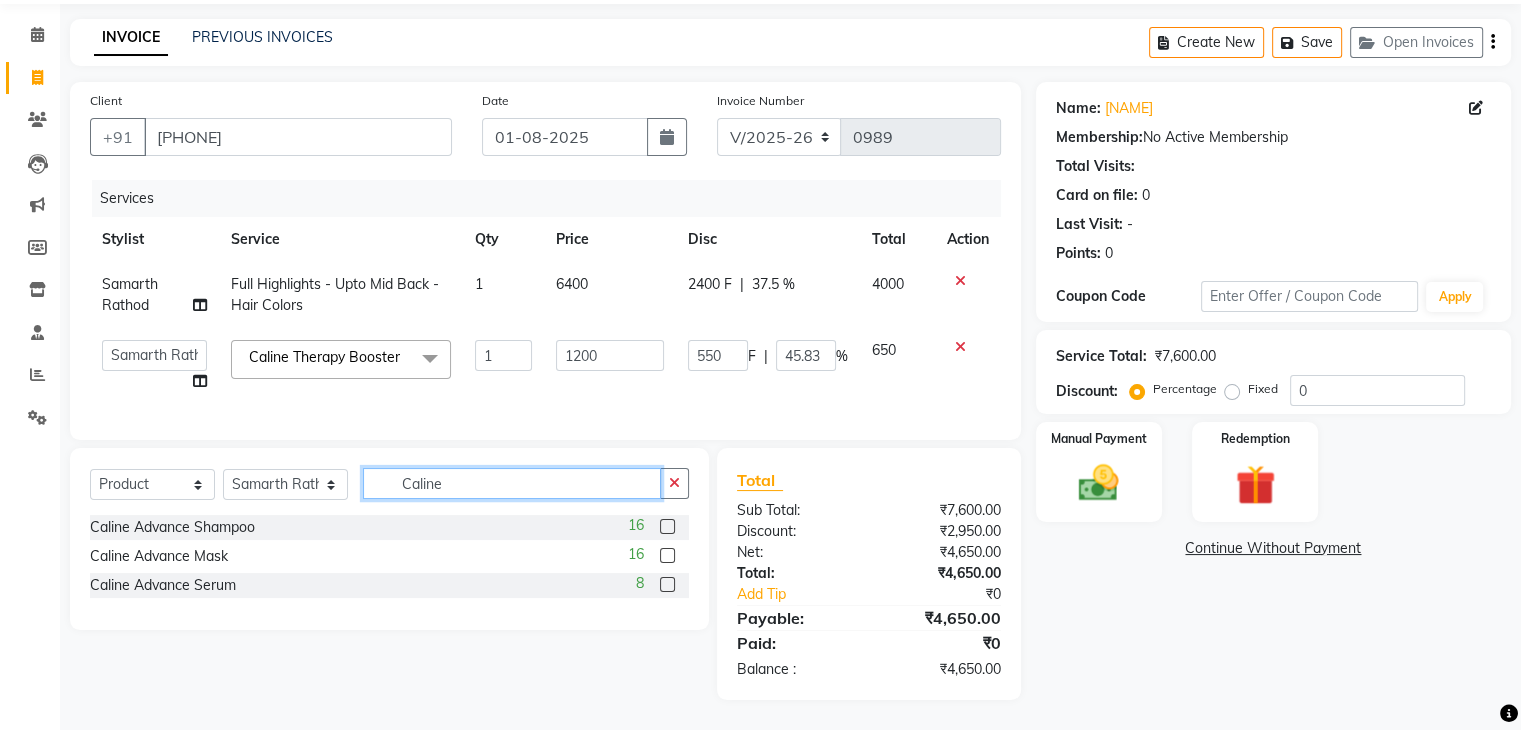 type on "Caline" 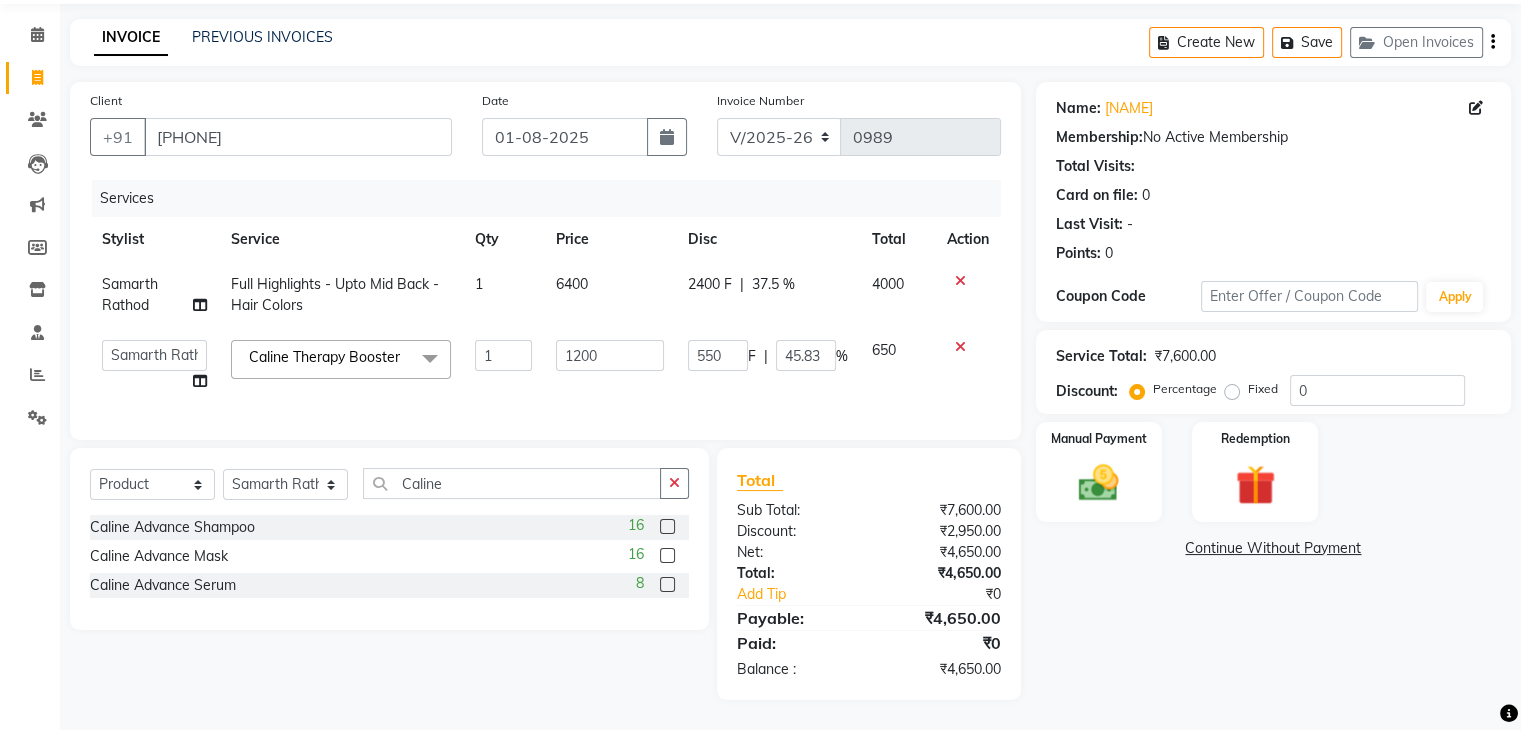 click on "Caline Advance Shampoo" 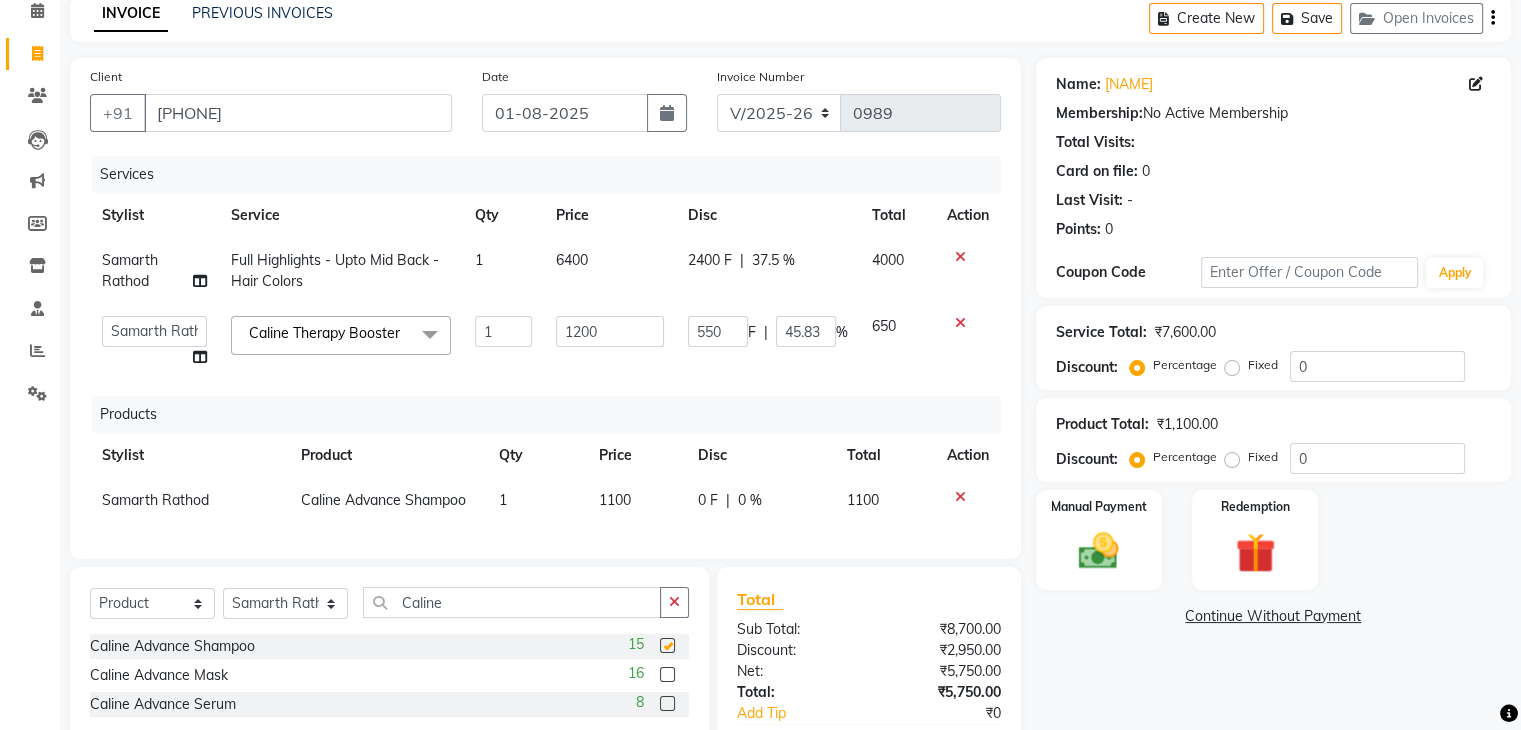 checkbox on "false" 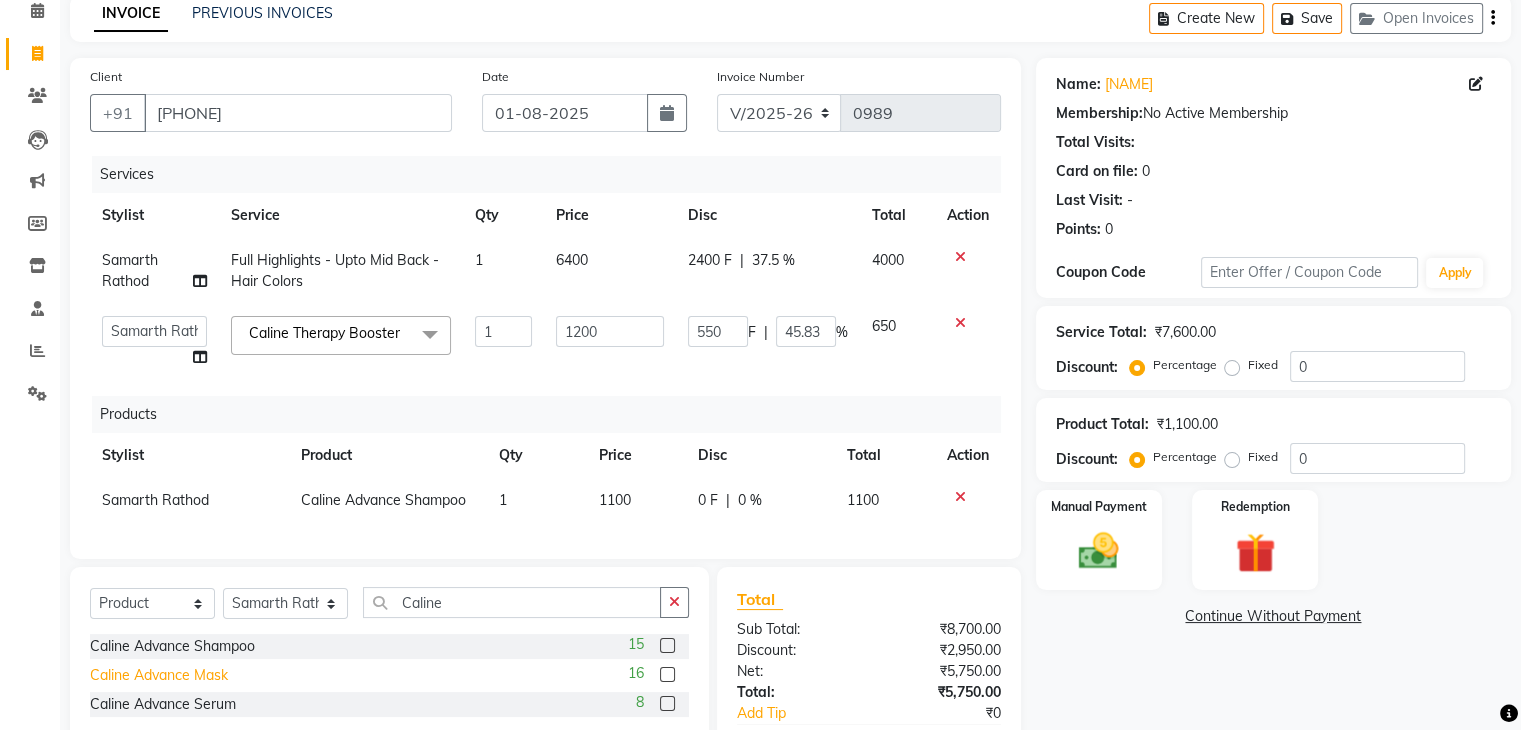 click on "Caline Advance Mask" 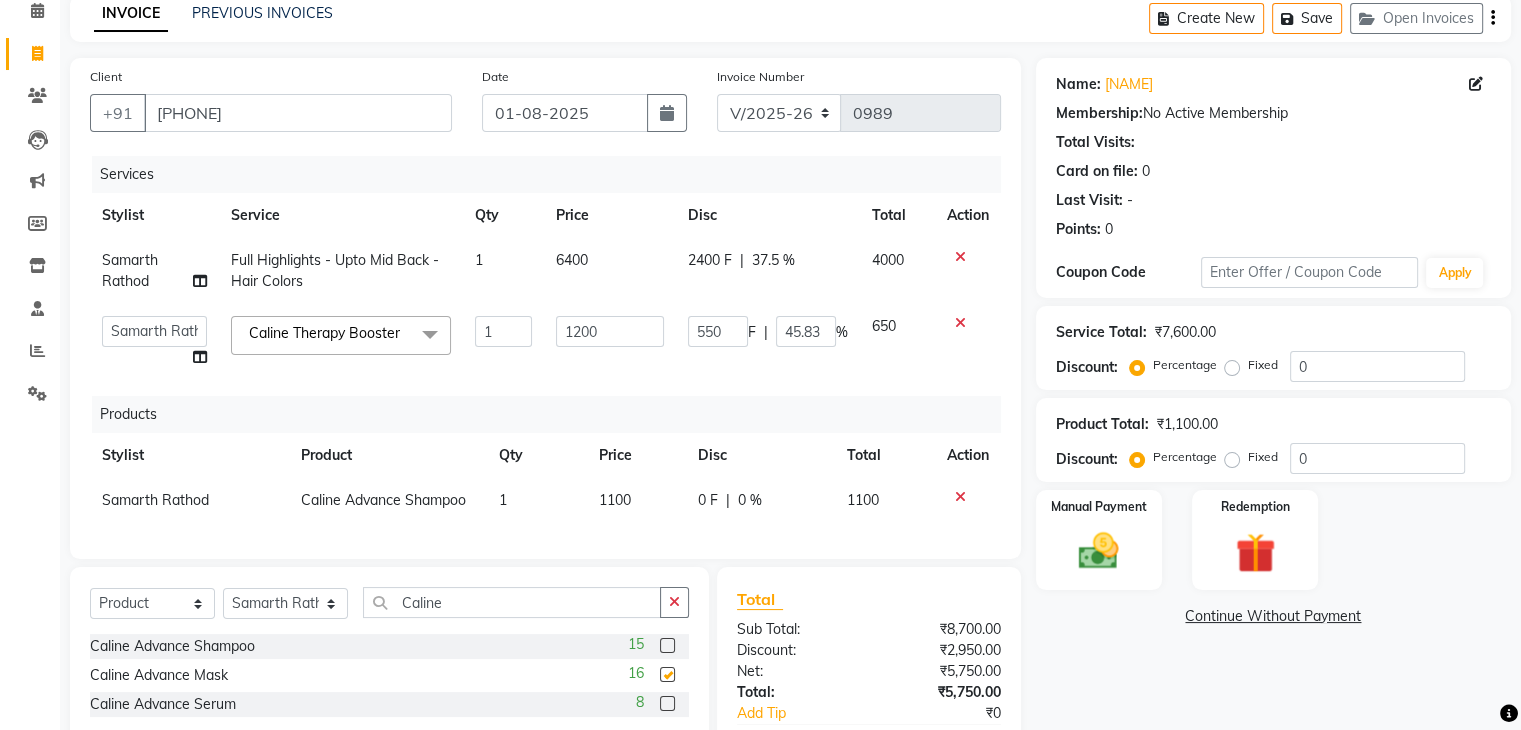 checkbox on "false" 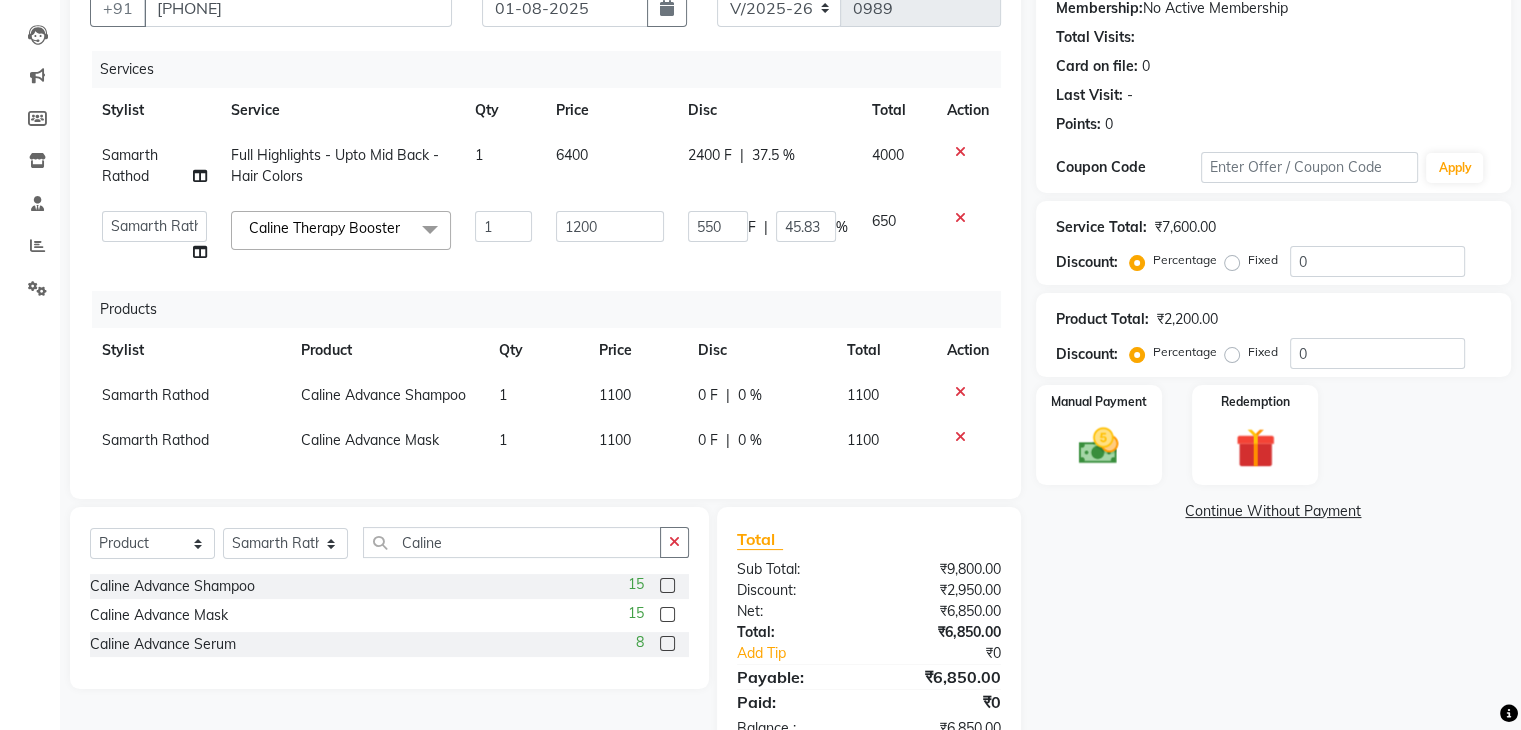 scroll, scrollTop: 280, scrollLeft: 0, axis: vertical 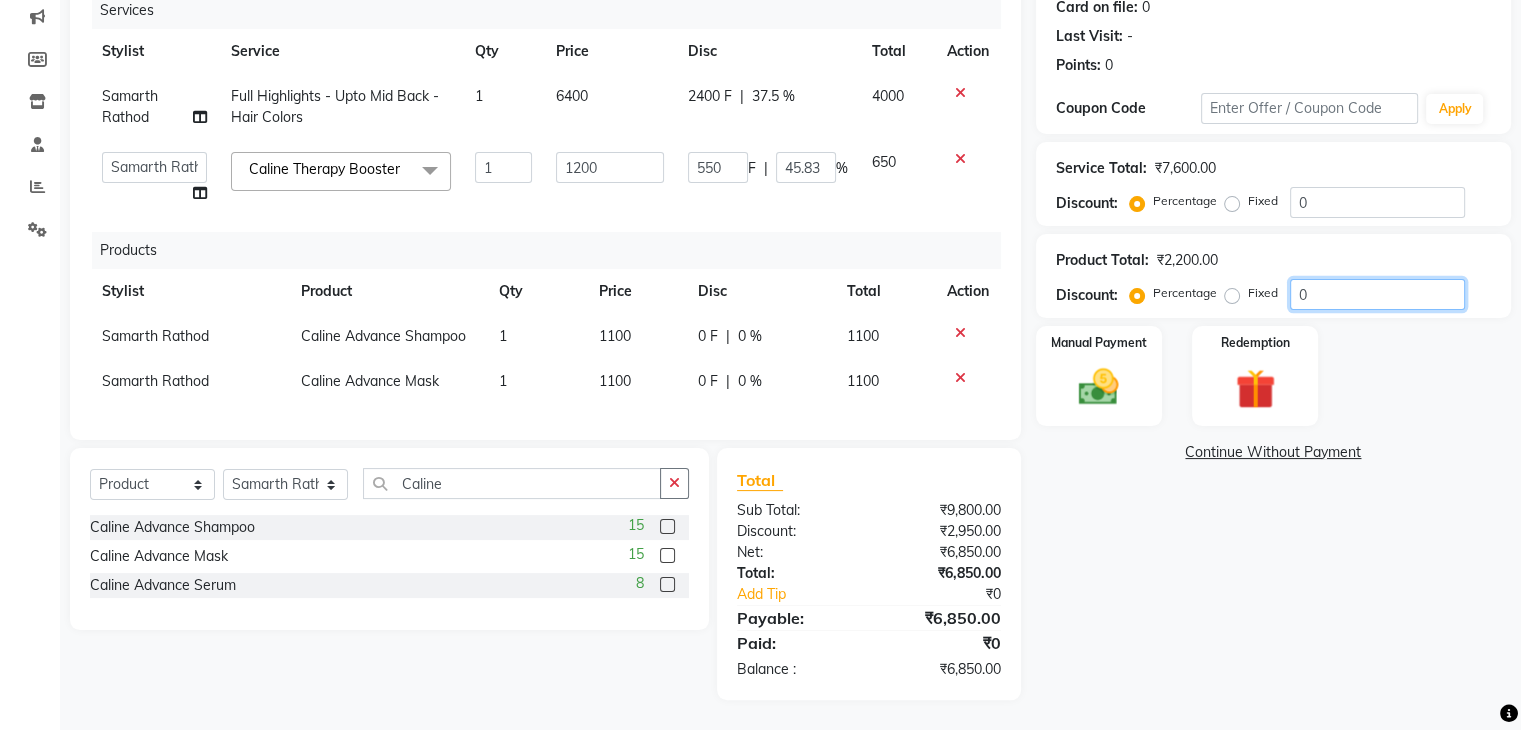 drag, startPoint x: 1336, startPoint y: 265, endPoint x: 1283, endPoint y: 273, distance: 53.600372 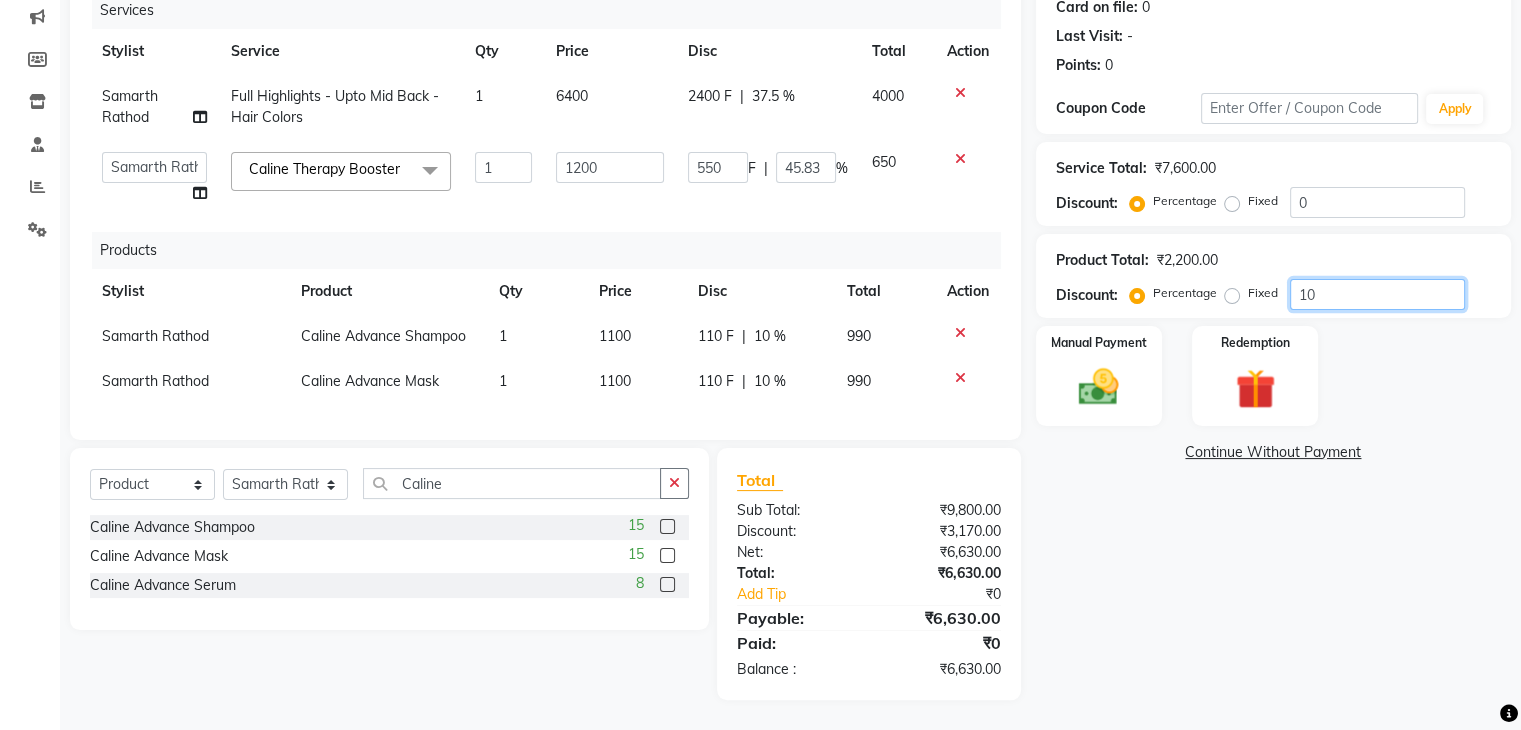 type on "10" 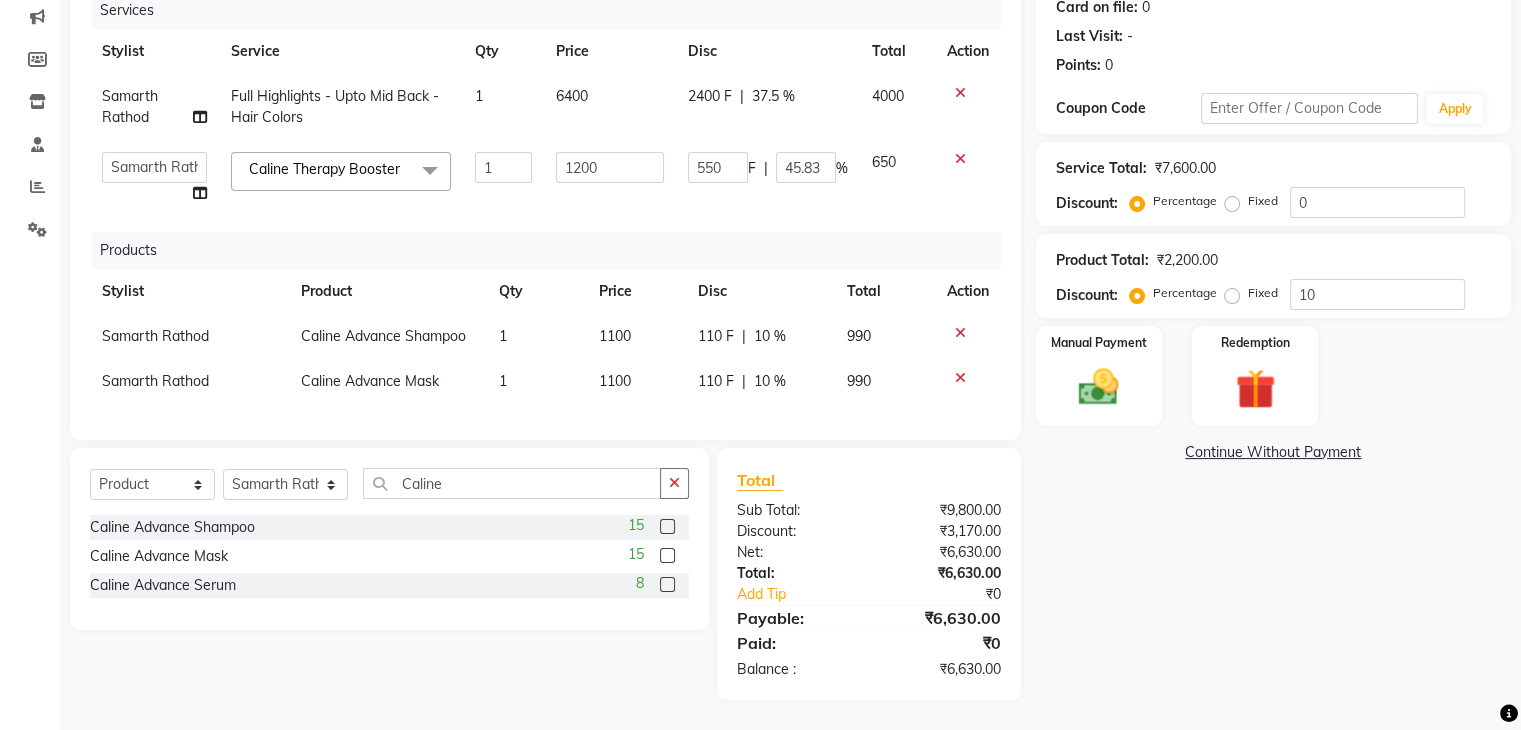 click on "Name: [NAME]  Membership:  No Active Membership  Total Visits:   Card on file:  0 Last Visit:   - Points:   0  Coupon Code Apply Service Total:  ₹7,600.00  Discount:  Percentage   Fixed  0 Product Total:  ₹2,200.00  Discount:  Percentage   Fixed  10 Manual Payment Redemption  Continue Without Payment" 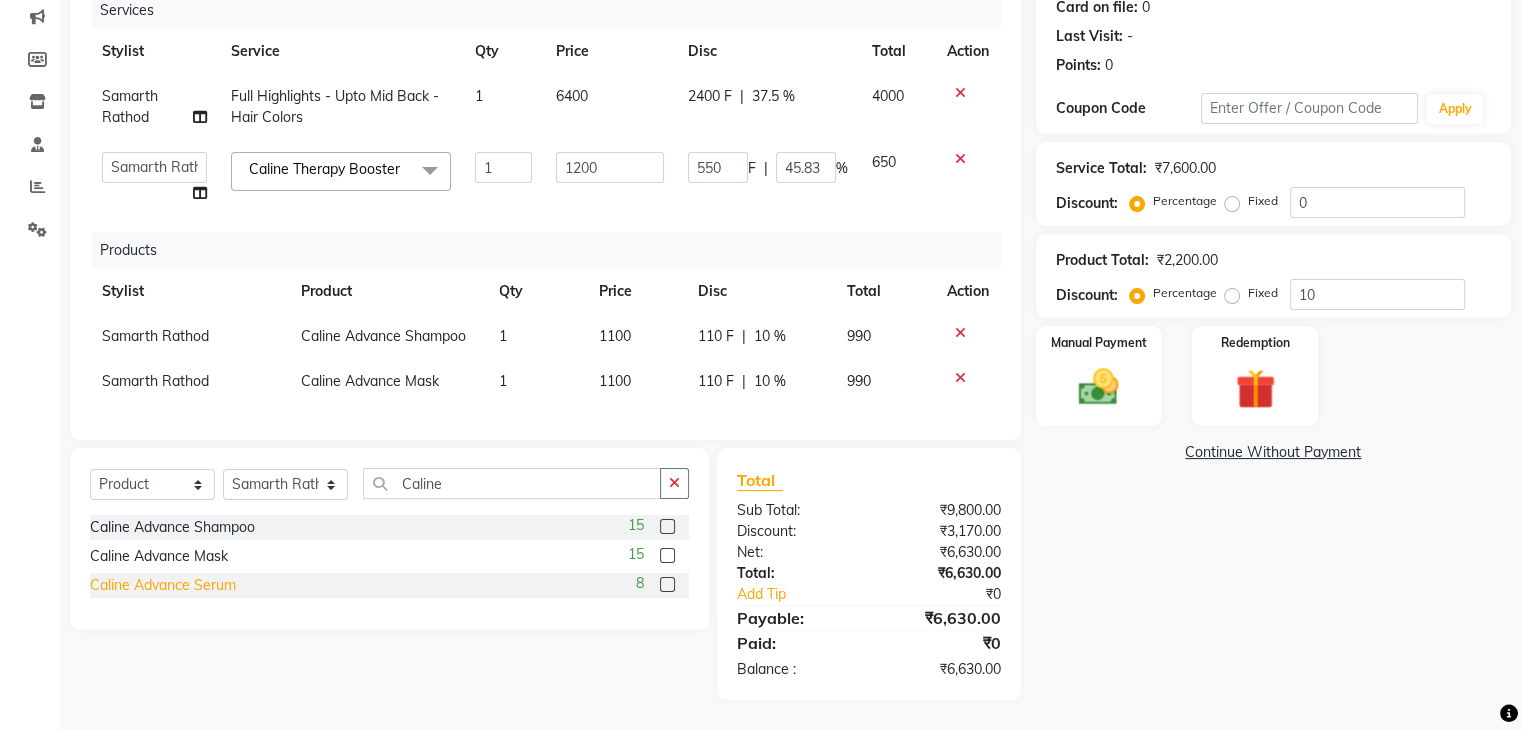 click on "Caline Advance Serum" 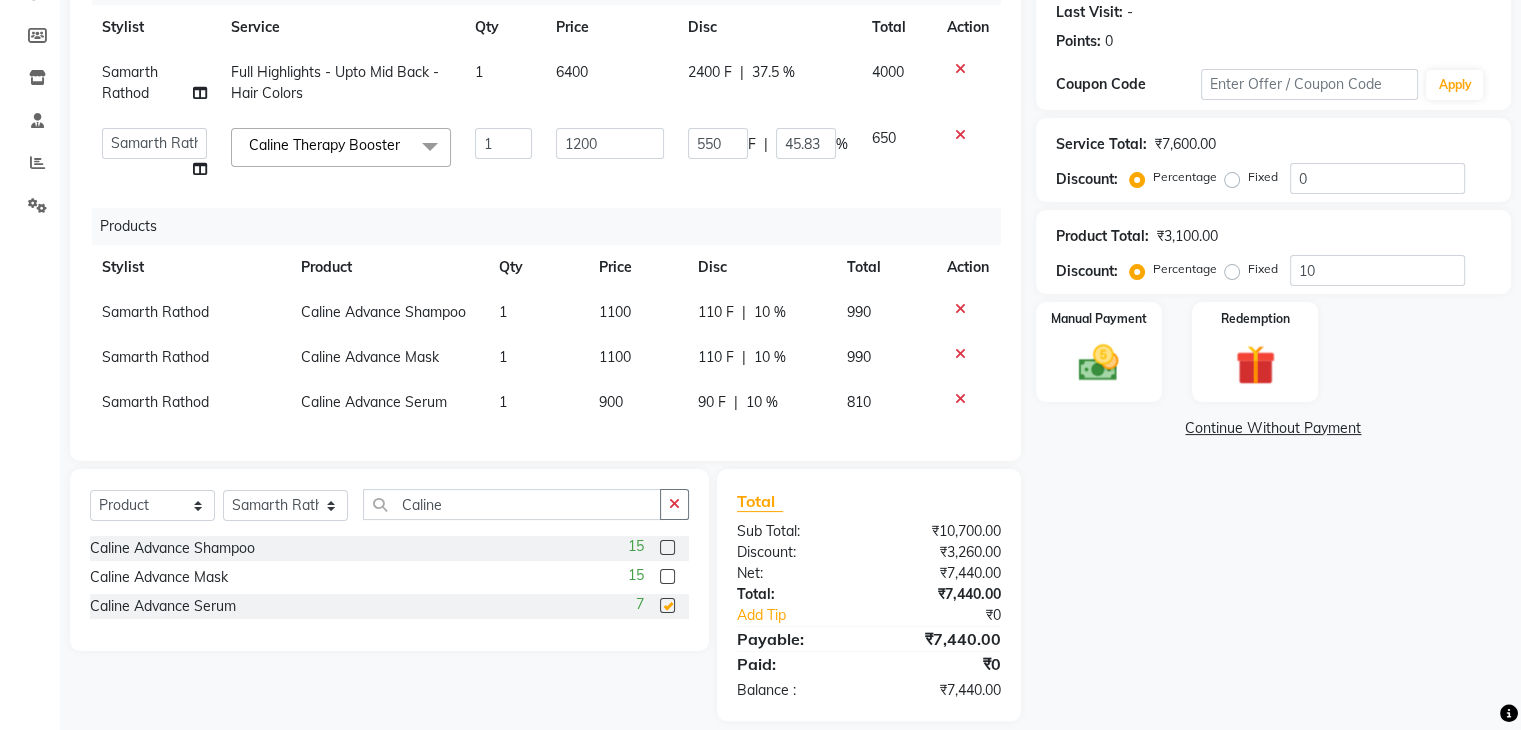 checkbox on "false" 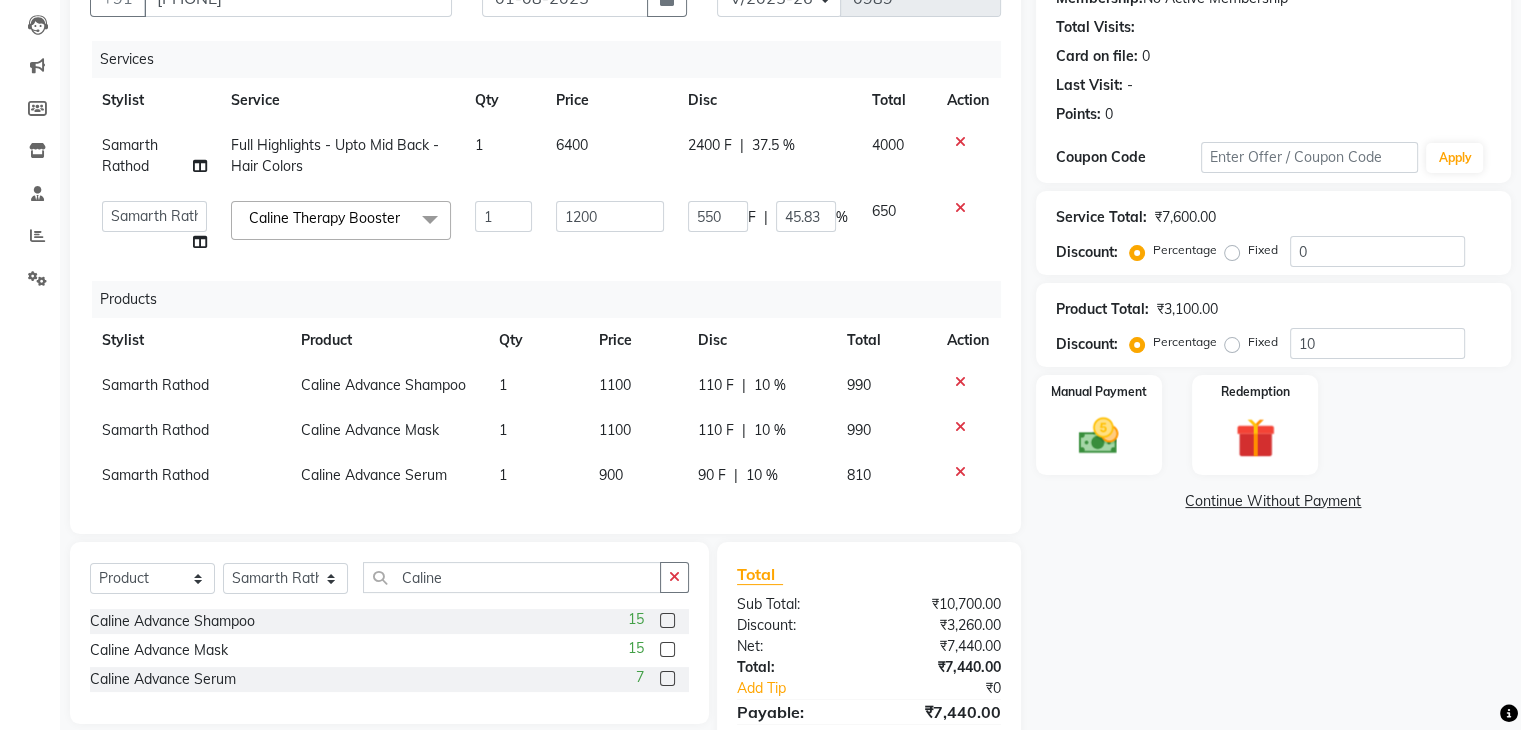 scroll, scrollTop: 325, scrollLeft: 0, axis: vertical 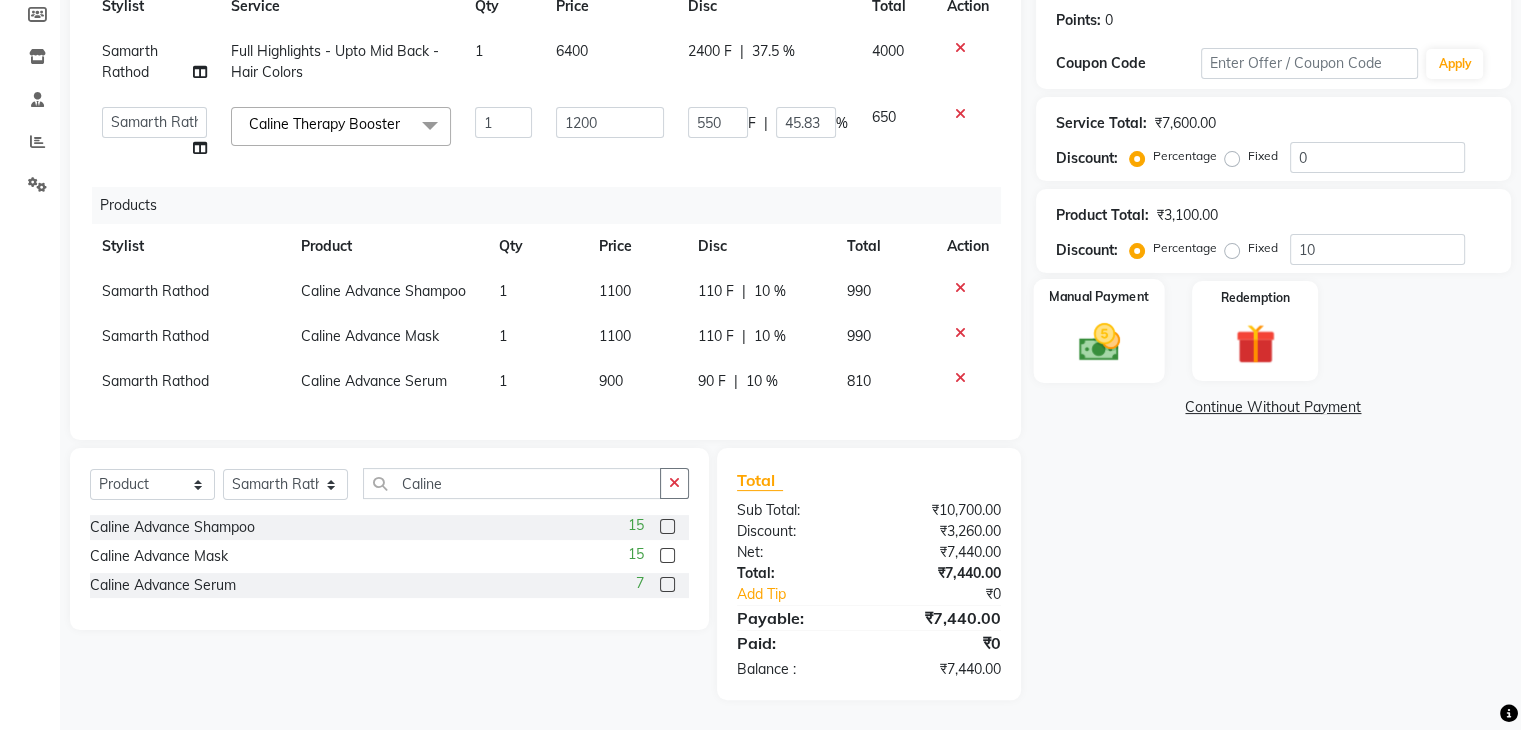 click 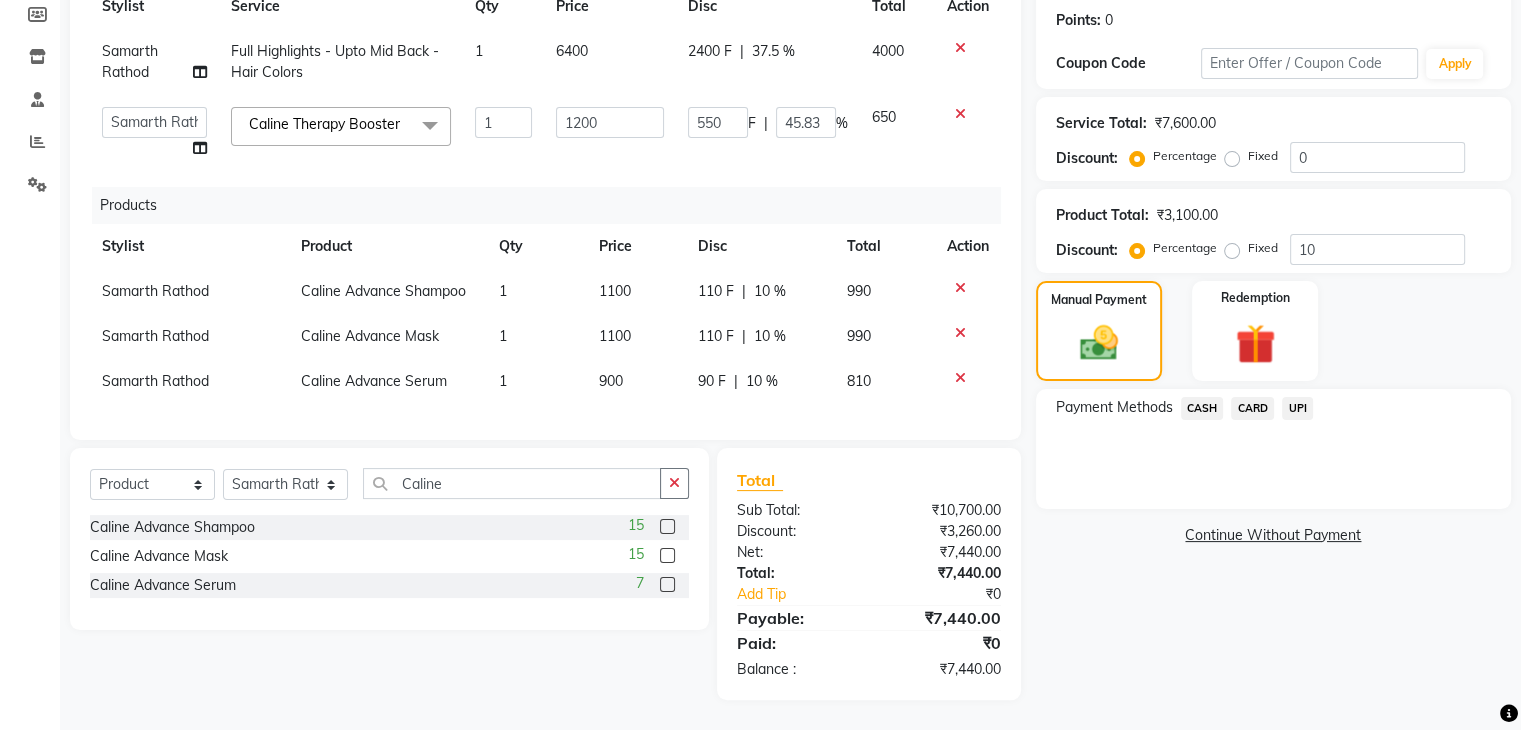 click on "CARD" 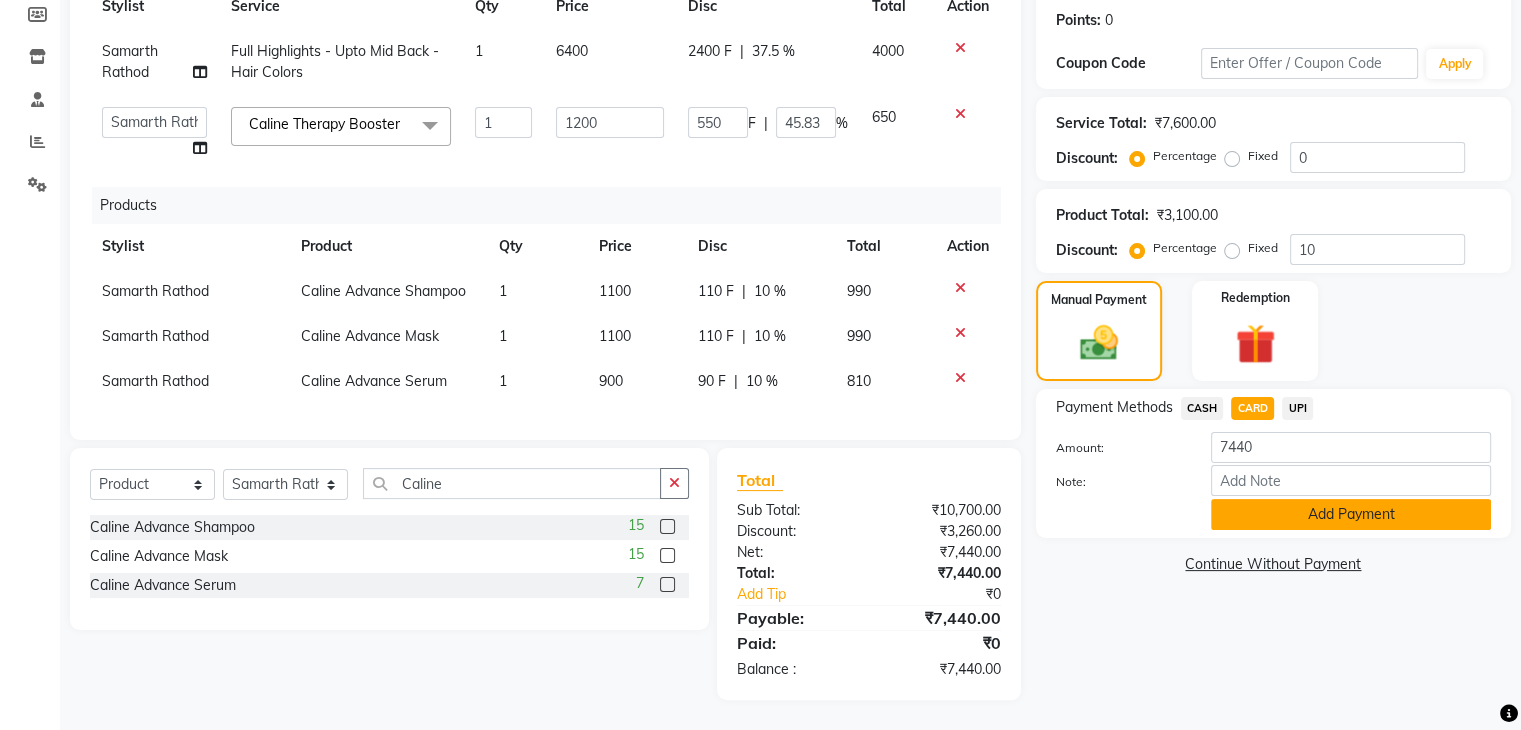 click on "Add Payment" 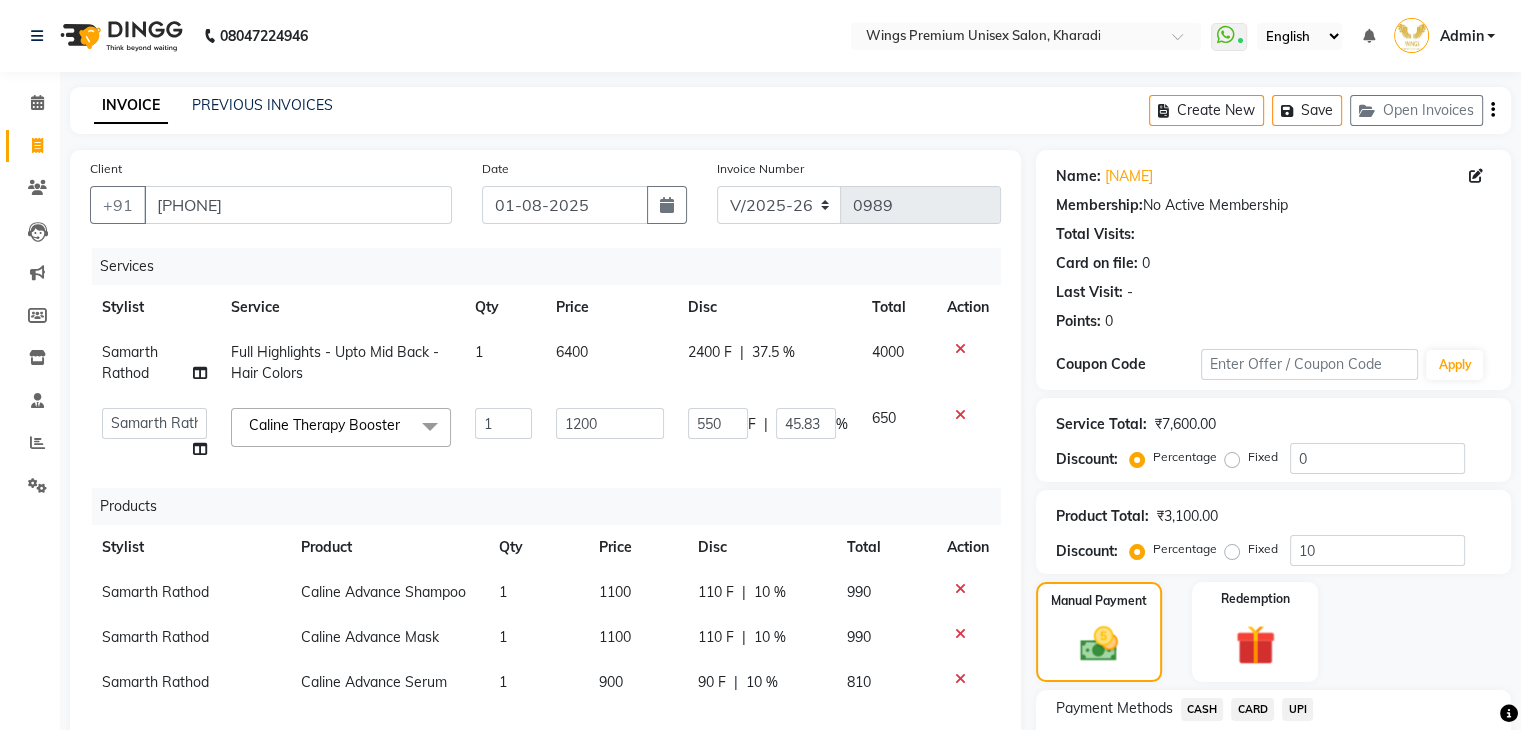 scroll, scrollTop: 367, scrollLeft: 0, axis: vertical 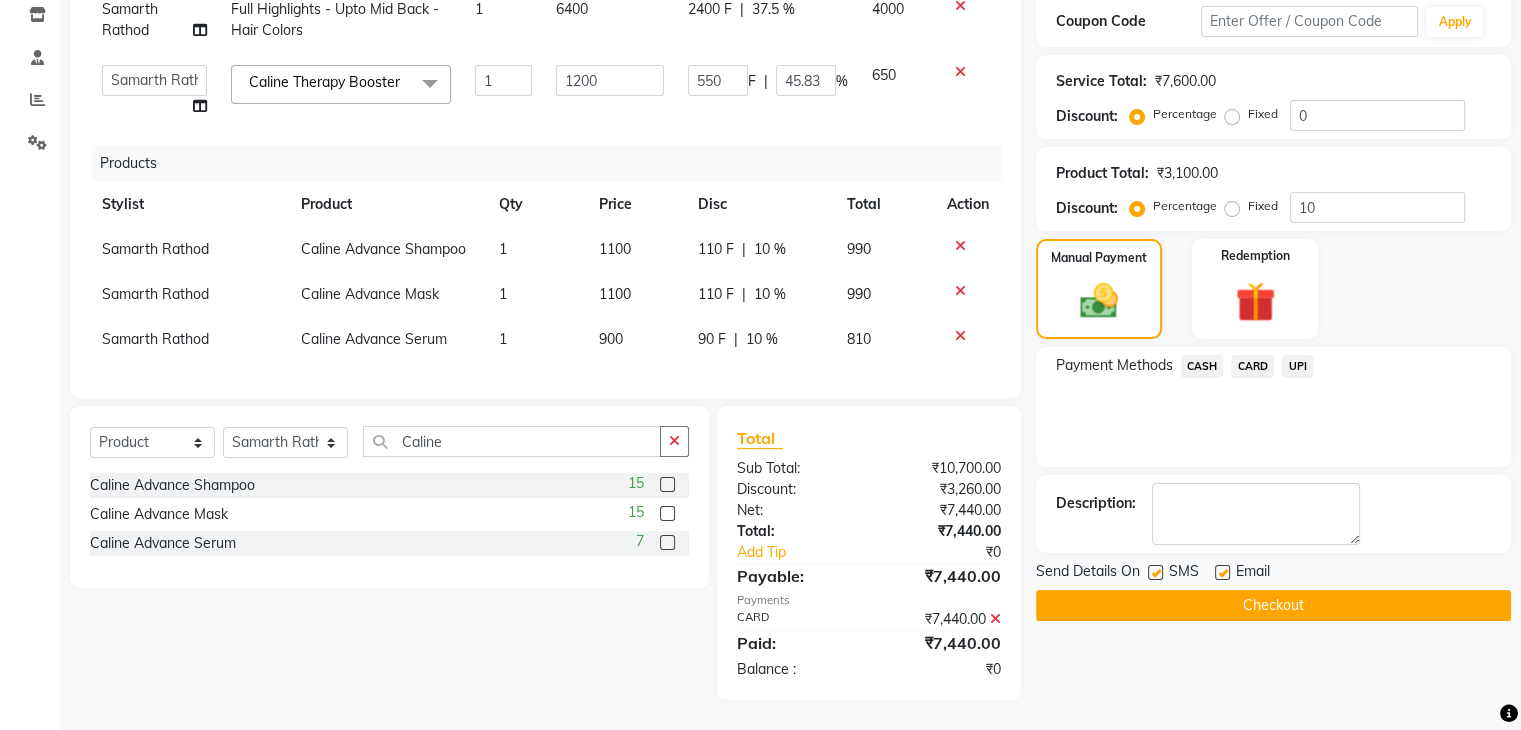 click on "Checkout" 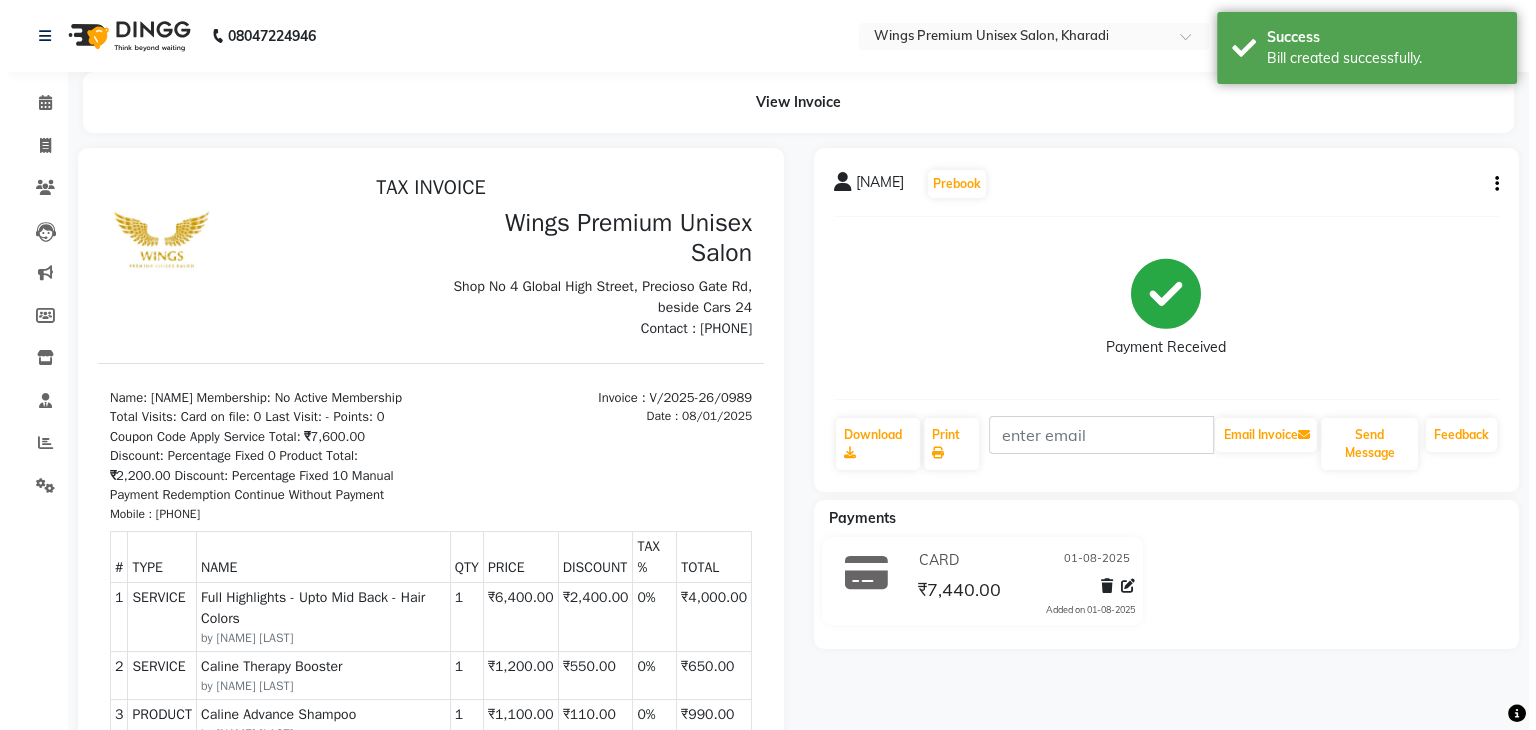 scroll, scrollTop: 0, scrollLeft: 0, axis: both 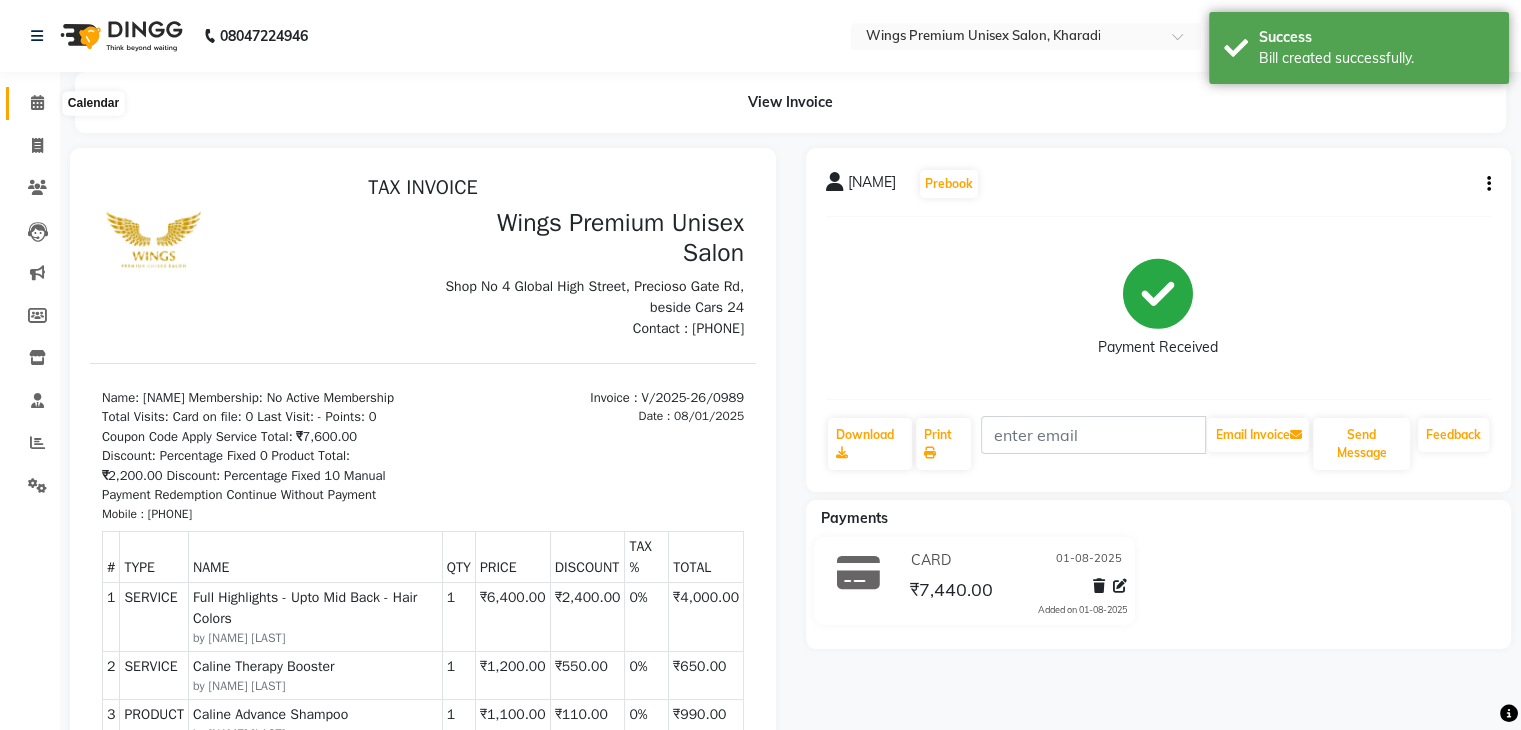 click 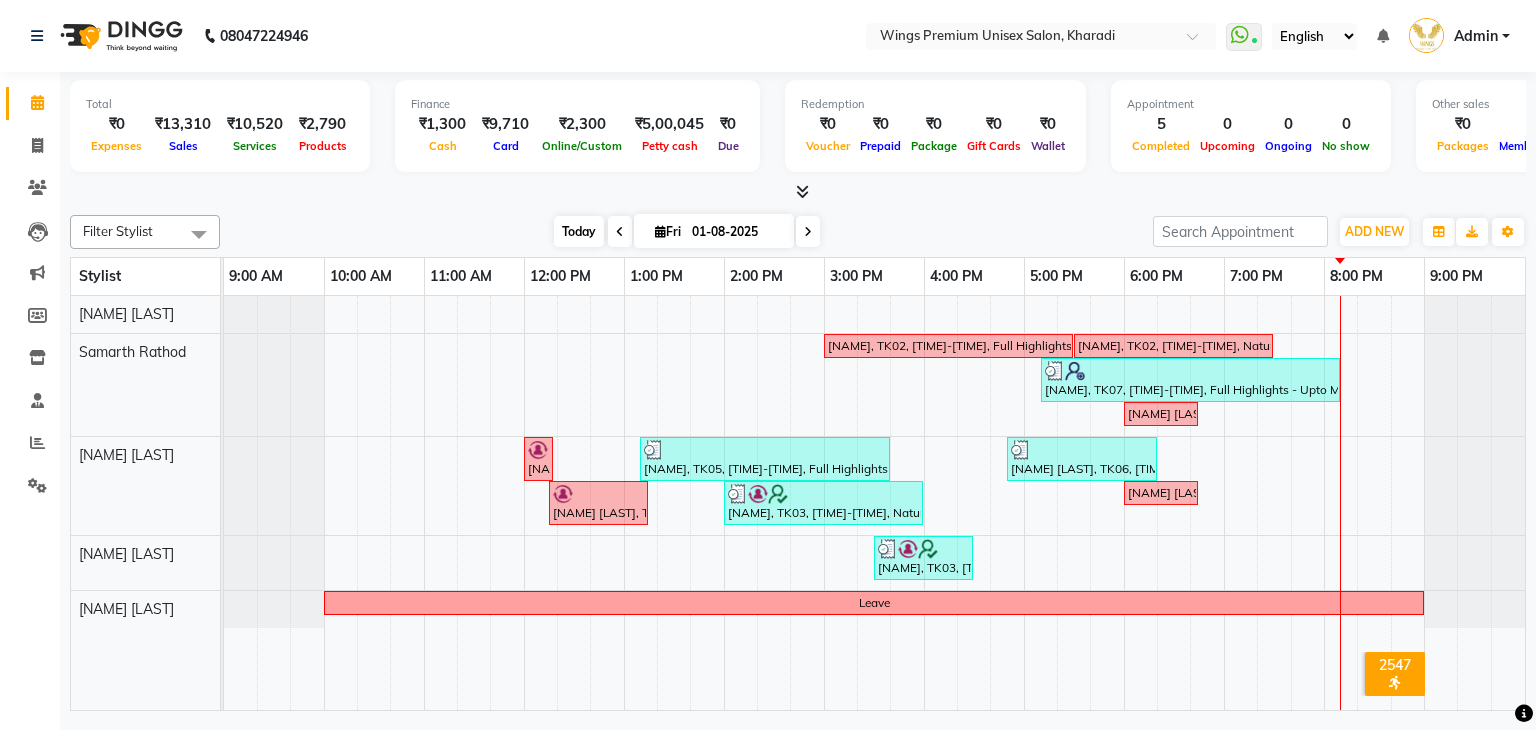 drag, startPoint x: 576, startPoint y: 231, endPoint x: 553, endPoint y: 227, distance: 23.345236 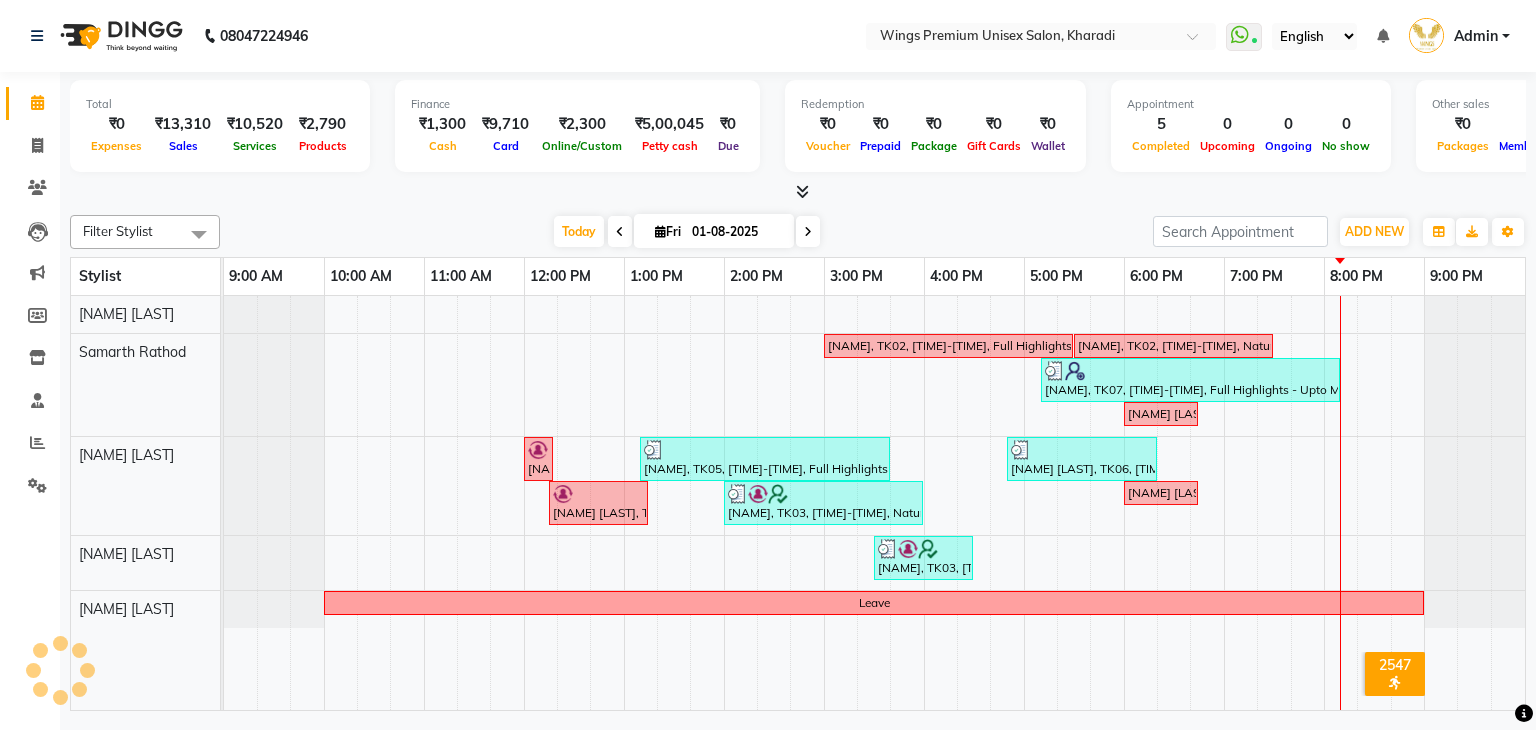 click on "Filter Stylist Select All [NAME] [LAST] [NAME] [LAST] [NAME] [LAST] [NAME] [LAST] [NAME] [LAST]  Today  Fri 01-08-2025 Toggle Dropdown Add Appointment Add Invoice Add Expense Add Attendance Add Client Add Transaction Toggle Dropdown Add Appointment Add Invoice Add Expense Add Attendance Add Client ADD NEW Toggle Dropdown Add Appointment Add Invoice Add Expense Add Attendance Add Client Add Transaction Filter Stylist Select All [NAME] [LAST] [NAME] [LAST] [NAME] [LAST] [NAME] [LAST] [NAME] [LAST]  Group By  Staff View   Room View  View as Vertical  Vertical - Week View  Horizontal  Horizontal - Week View  List  Toggle Dropdown Calendar Settings Manage Tags   Arrange Stylists   Reset Stylists  Full Screen  Show Available Stylist  Appointment Form Zoom 75% Stylist 9:00 AM 10:00 AM 11:00 AM 12:00 PM 1:00 PM 2:00 PM 3:00 PM 4:00 PM 5:00 PM 6:00 PM 7:00 PM 8:00 PM 9:00 PM [NAME] [LAST] [NAME] [LAST] [NAME] [LAST]  [NAME] [LAST] [NAME] [LAST]" 